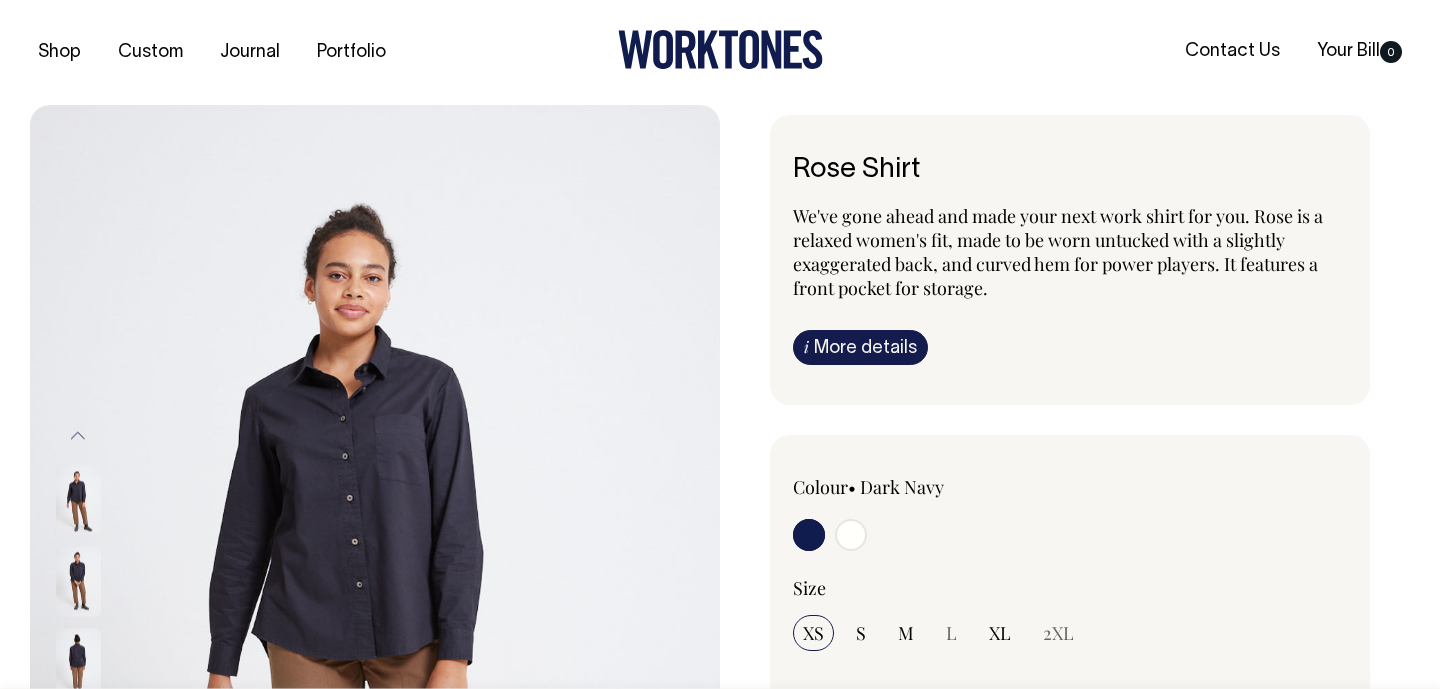 scroll, scrollTop: 0, scrollLeft: 0, axis: both 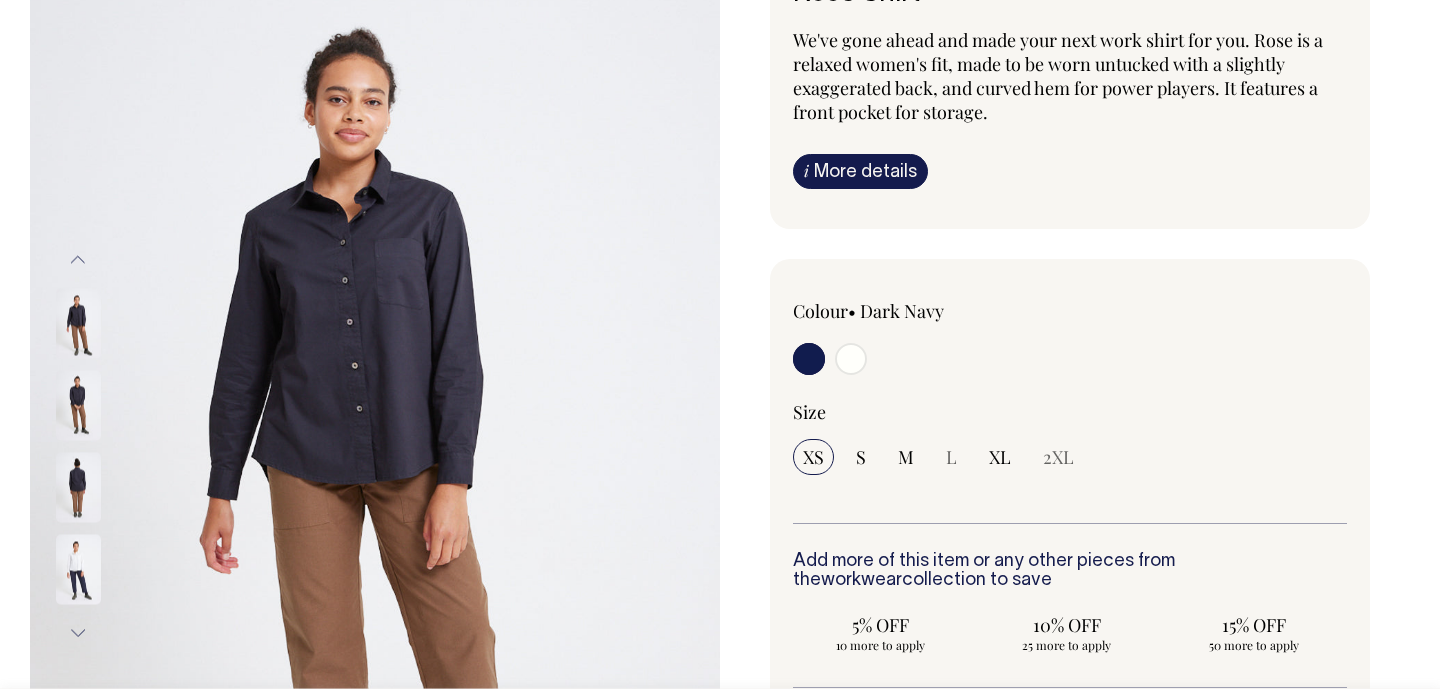 click at bounding box center [78, 405] 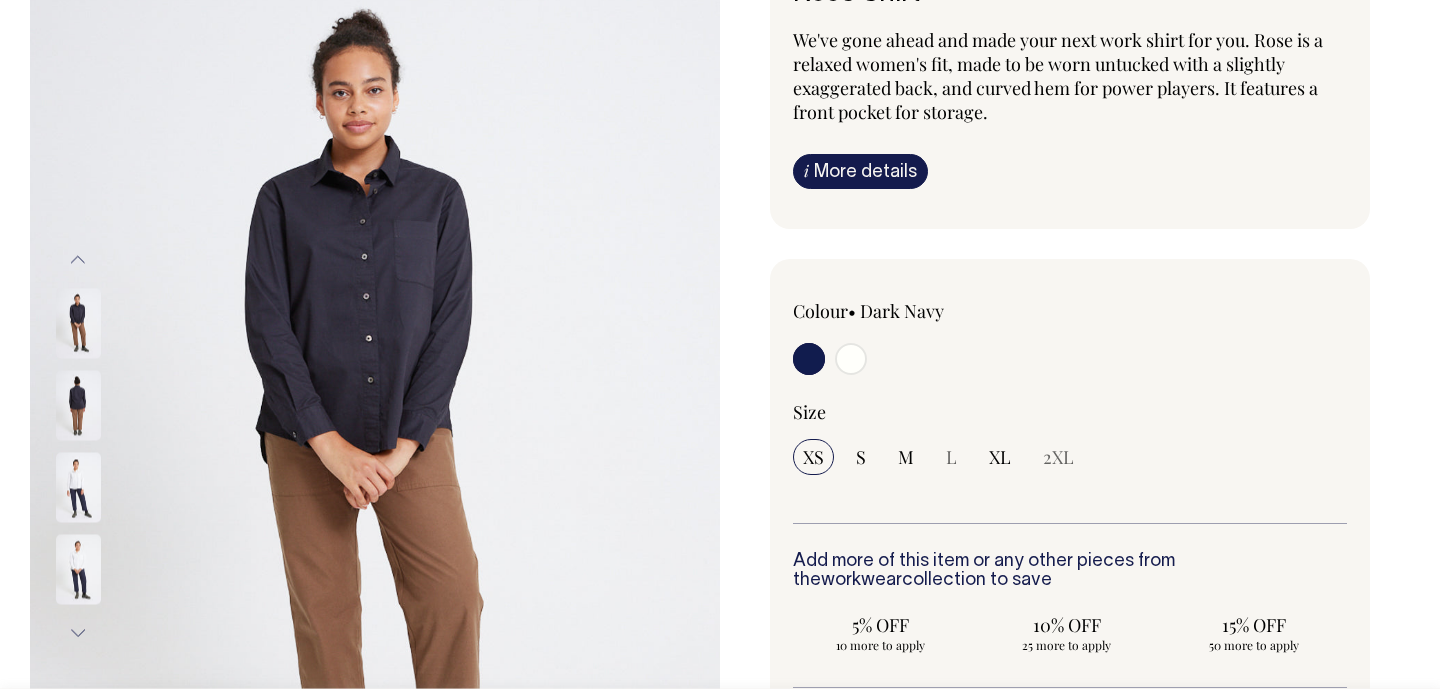 click at bounding box center (78, 405) 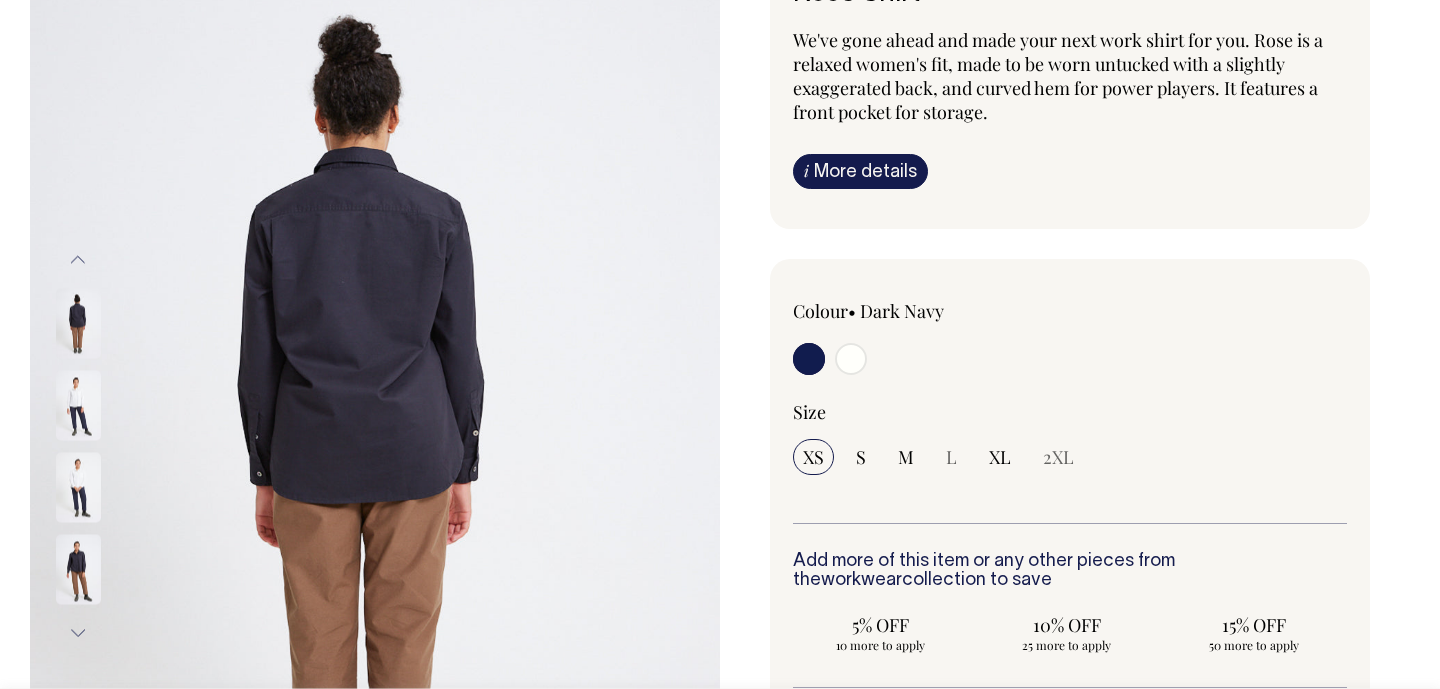 click on "We've gone ahead and made your next work shirt for you. Rose is a relaxed women's fit, made to be worn untucked with a slightly exaggerated back, and curved hem for power players. It features a front pocket for storage.
i More details
Material Ingredients Shell buttons." at bounding box center [1070, 108] 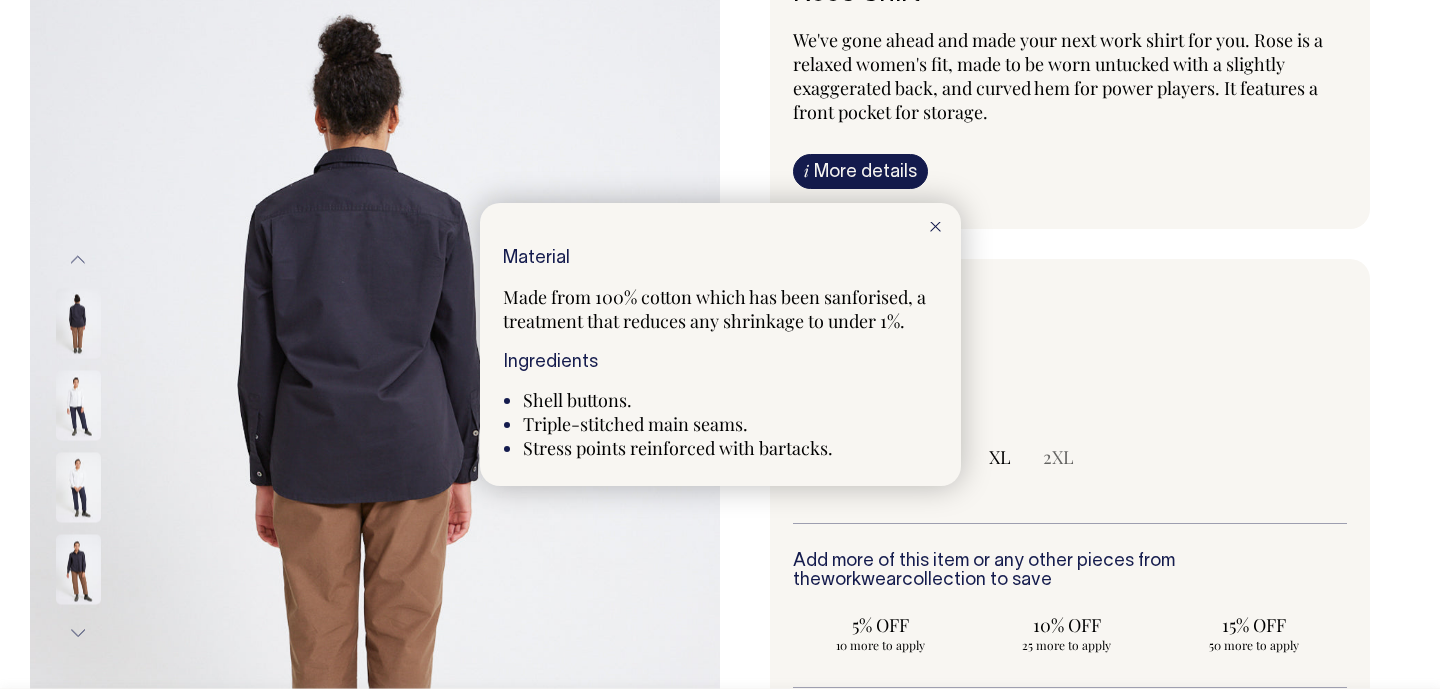 click at bounding box center [720, 344] 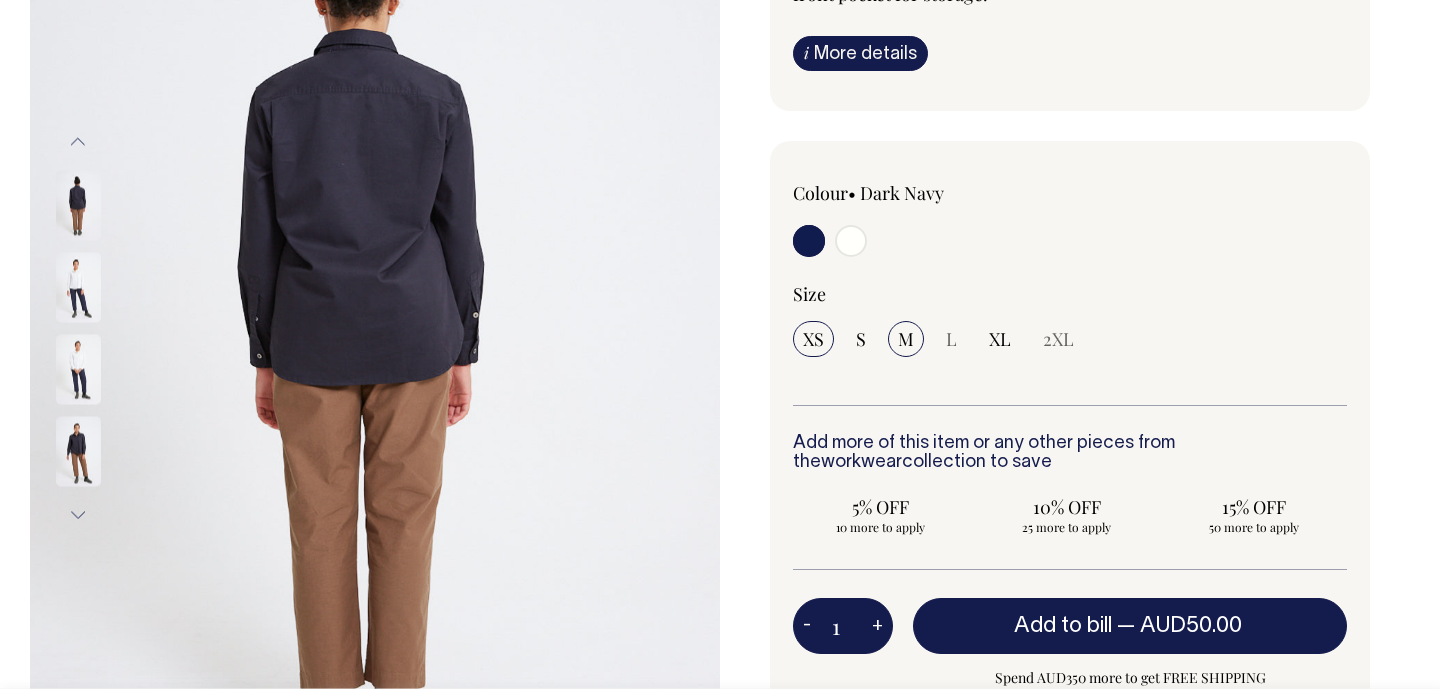 click on "M" at bounding box center (906, 339) 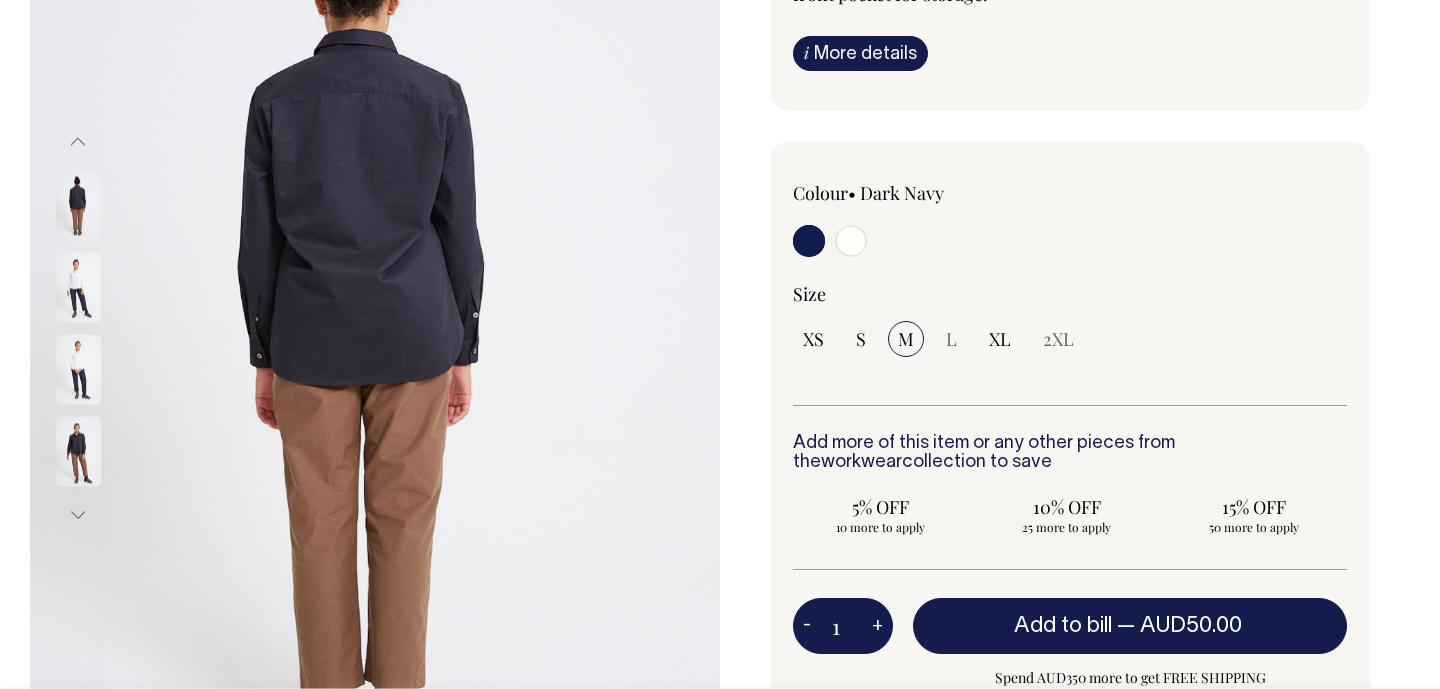 select on "M" 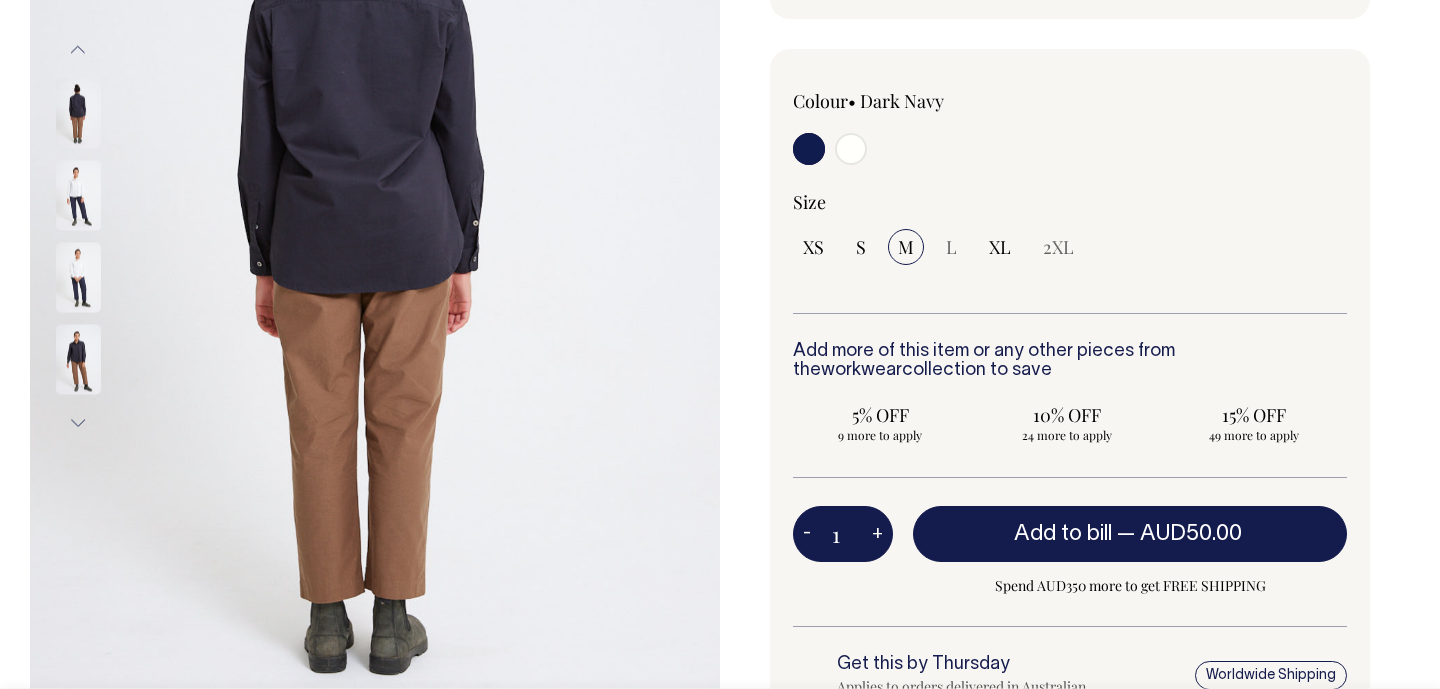 click on "Size" at bounding box center [1070, 202] 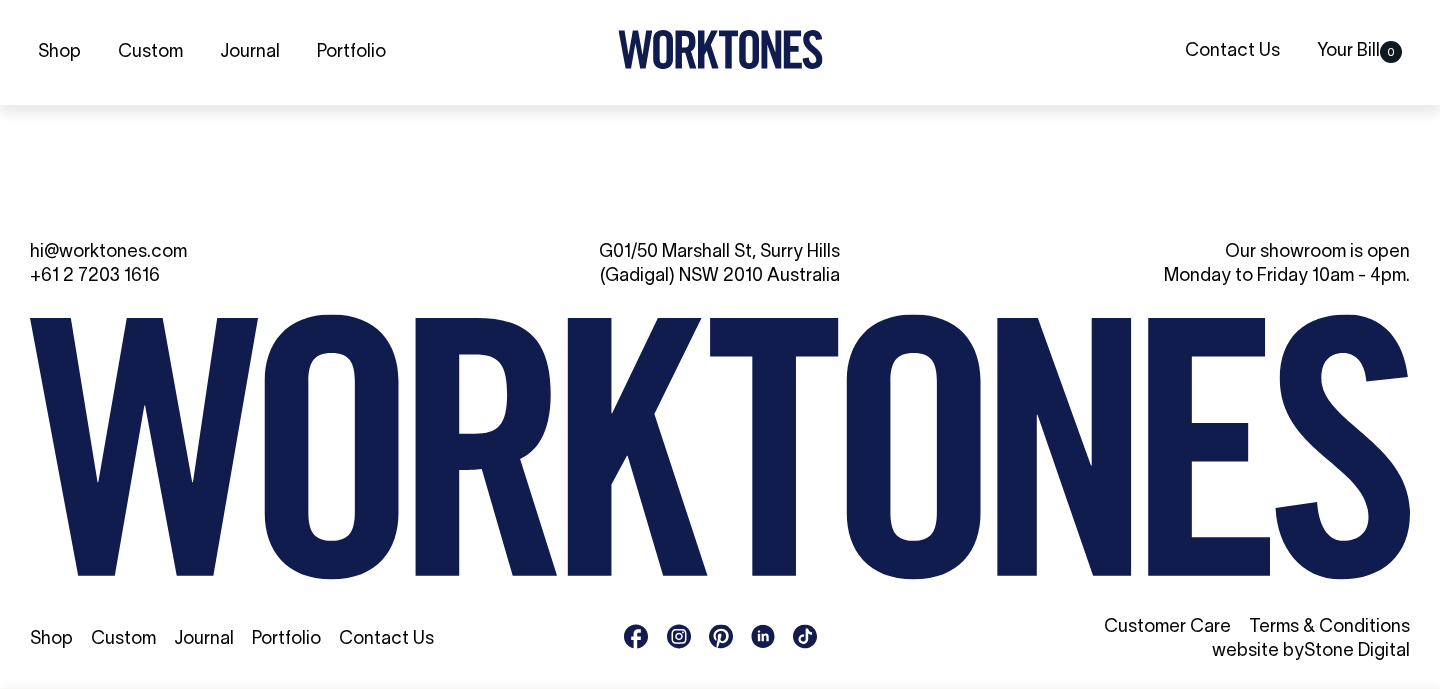 scroll, scrollTop: 2439, scrollLeft: 0, axis: vertical 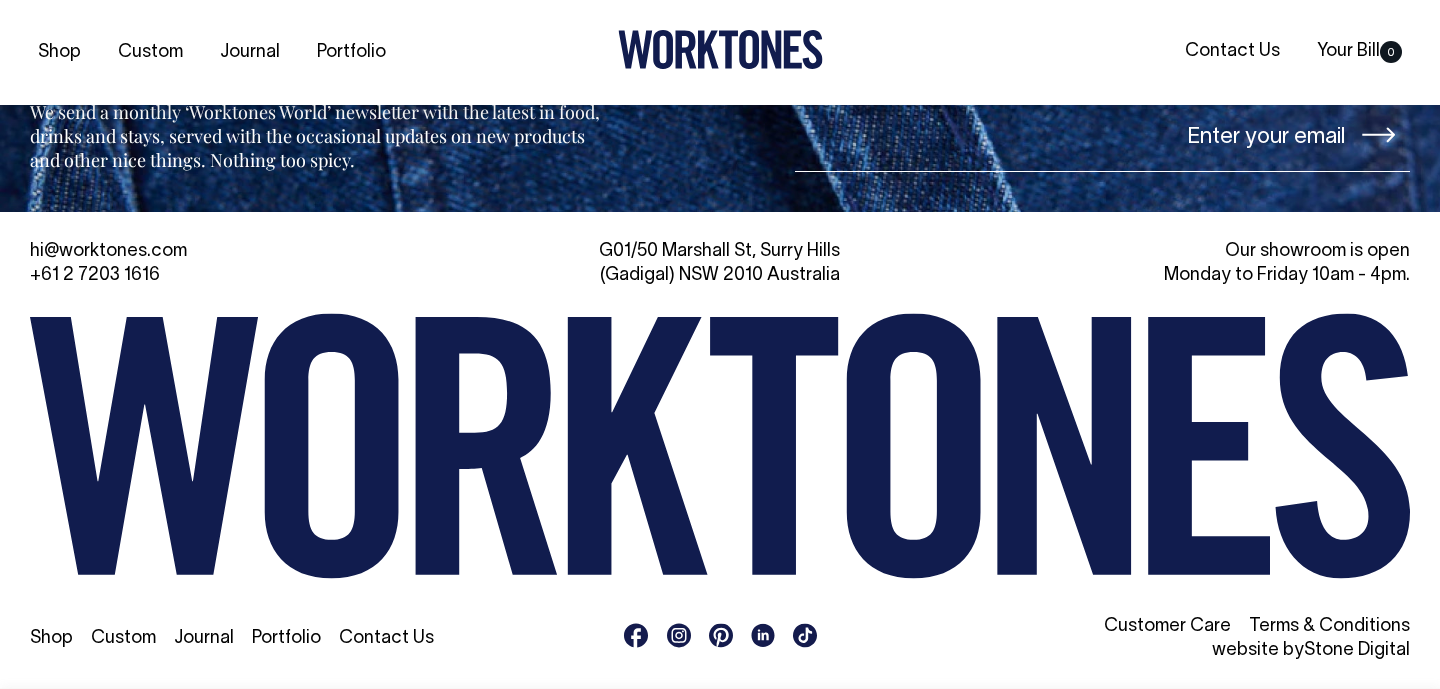 click on "Customer Care" at bounding box center (1167, 626) 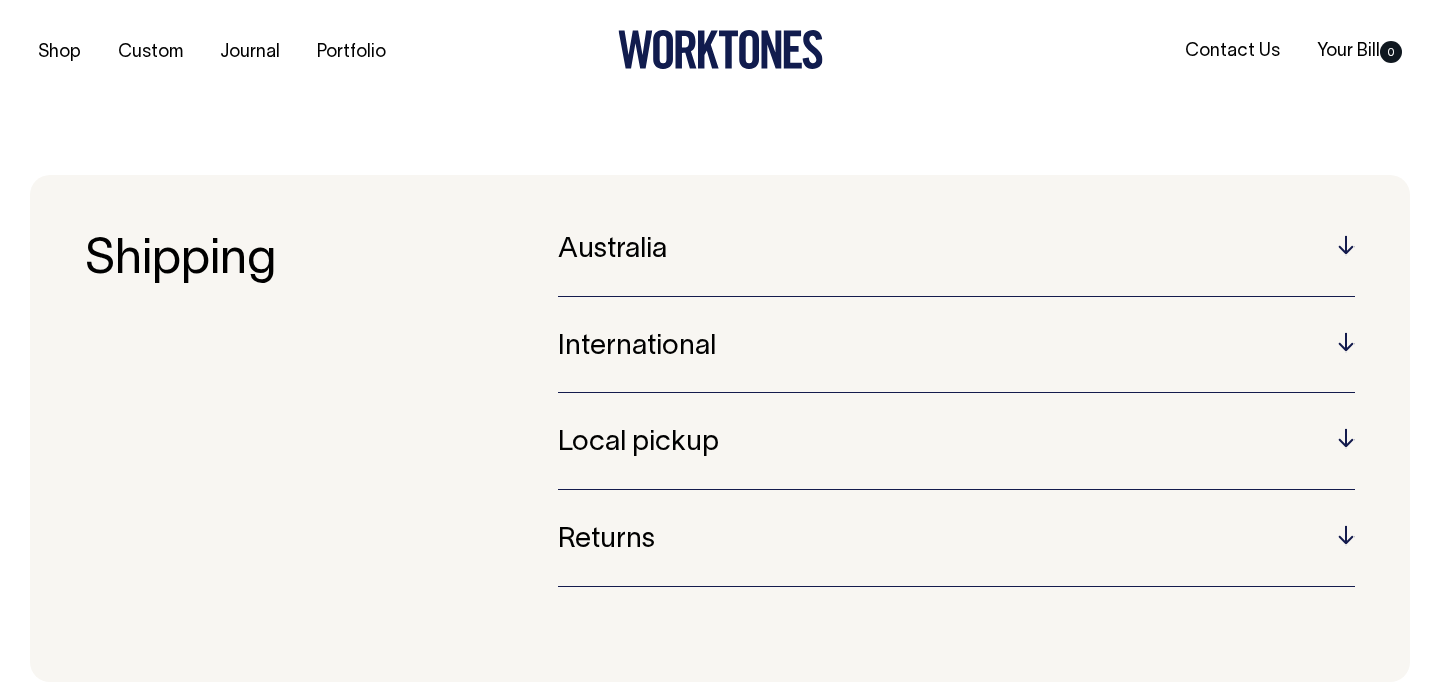 scroll, scrollTop: 0, scrollLeft: 0, axis: both 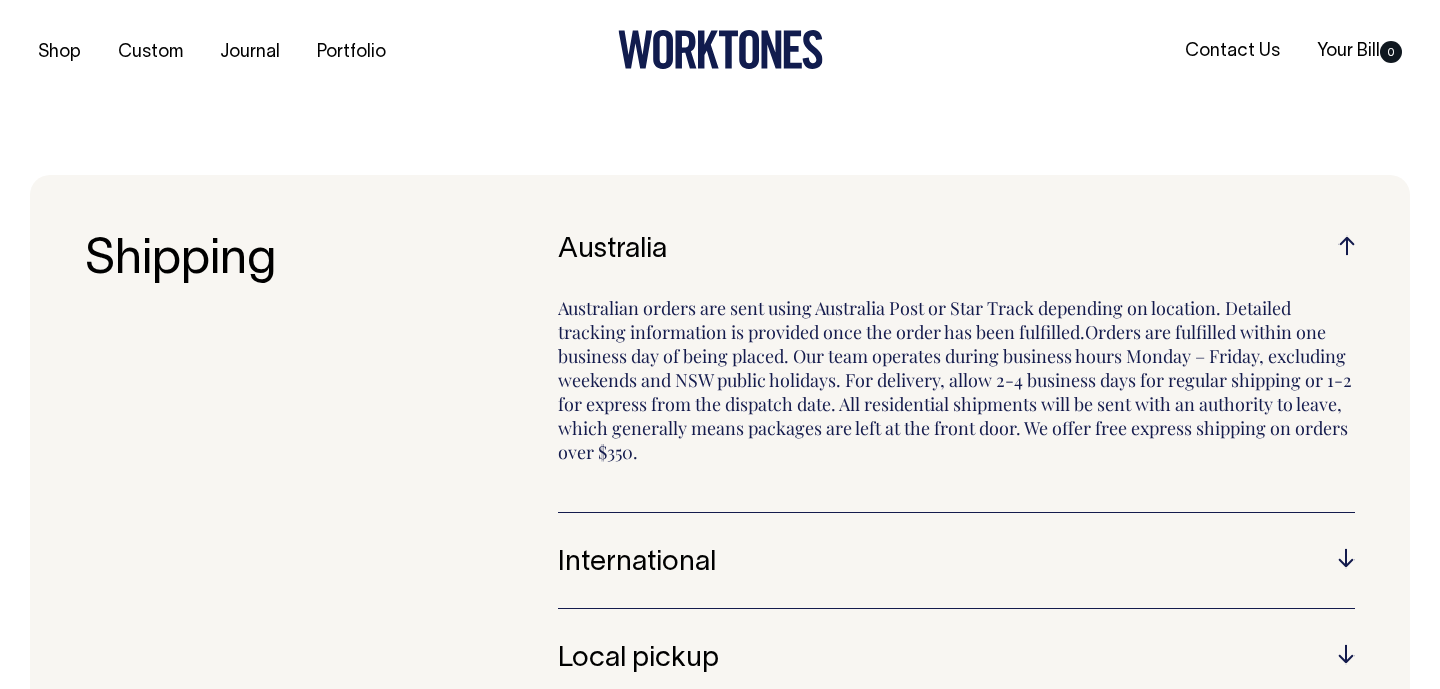 click on "Australia" at bounding box center (956, 250) 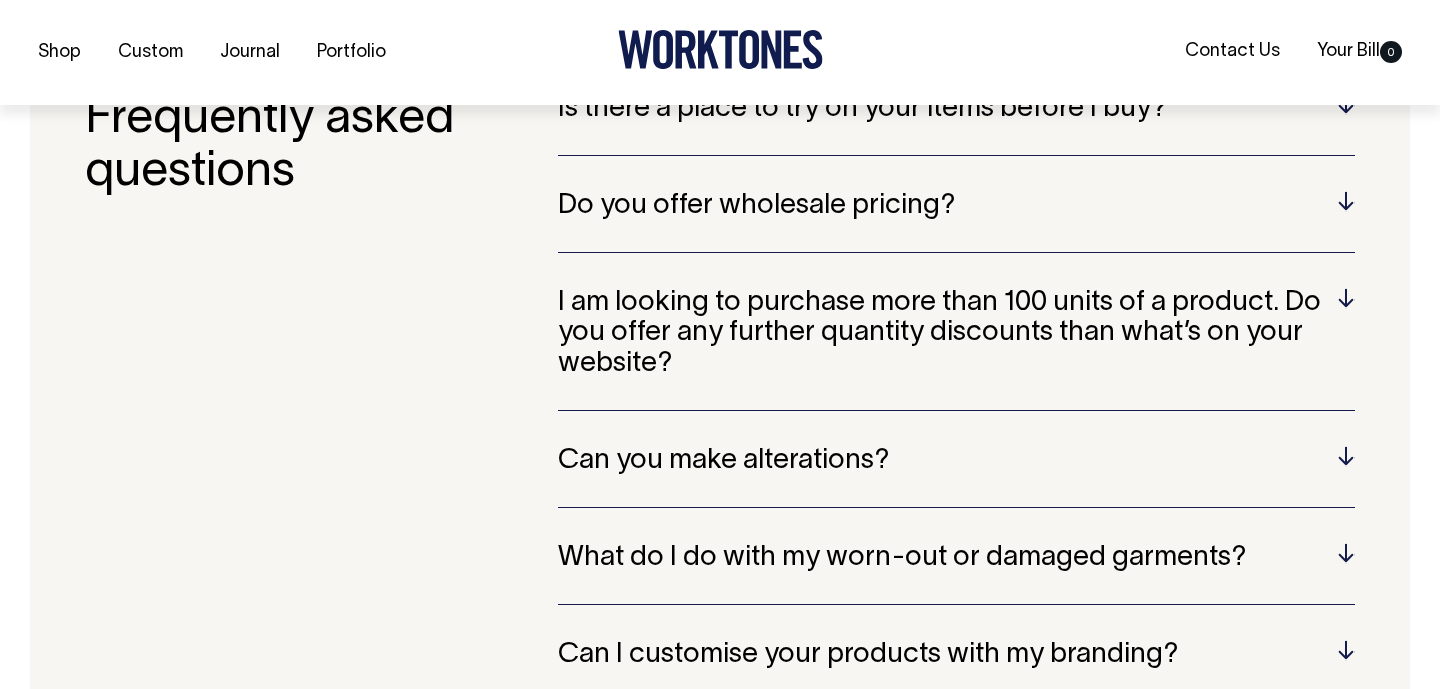 click on "Is there a place to try on your items before I buy?
Our showroom in Surry Hills is open to the public from 10 - 4 pm, Monday to Friday where you’re welcome to come in, try on items and make a purchase." at bounding box center (956, 125) 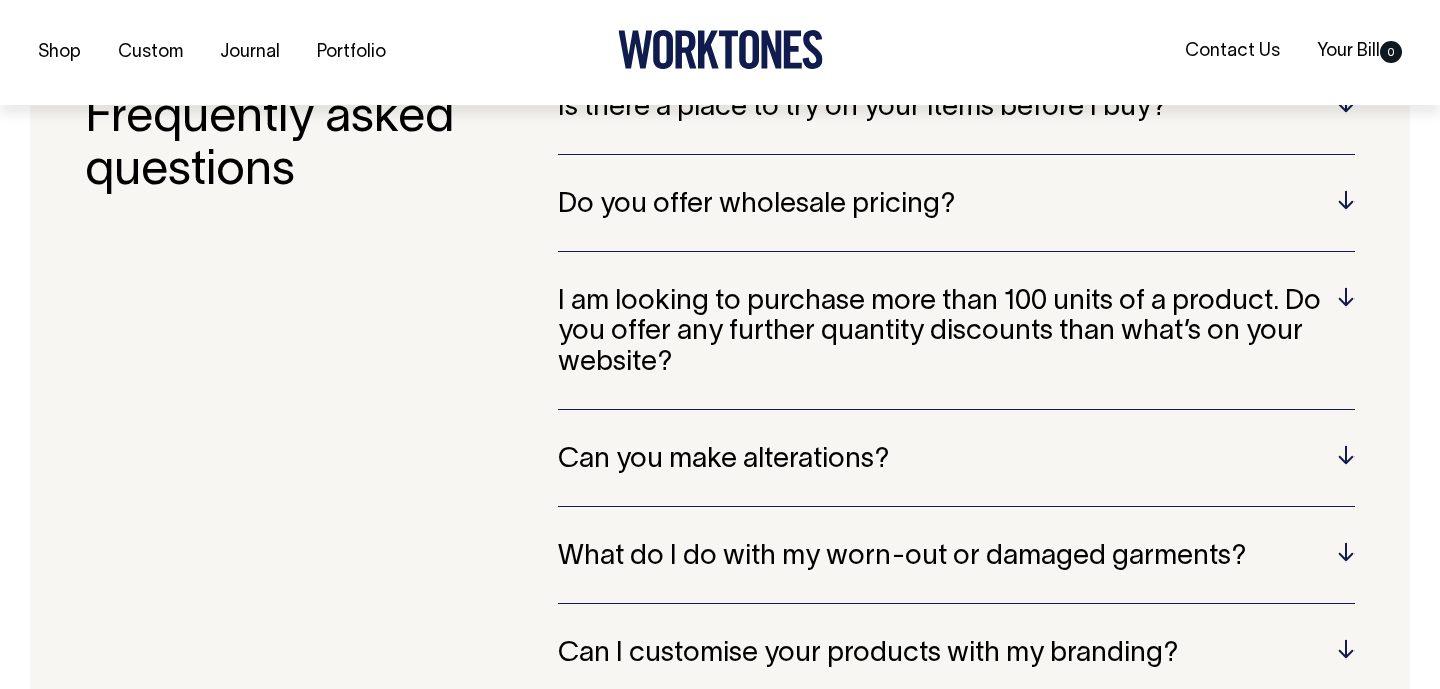 click on "Is there a place to try on your items before I buy?" at bounding box center (956, 108) 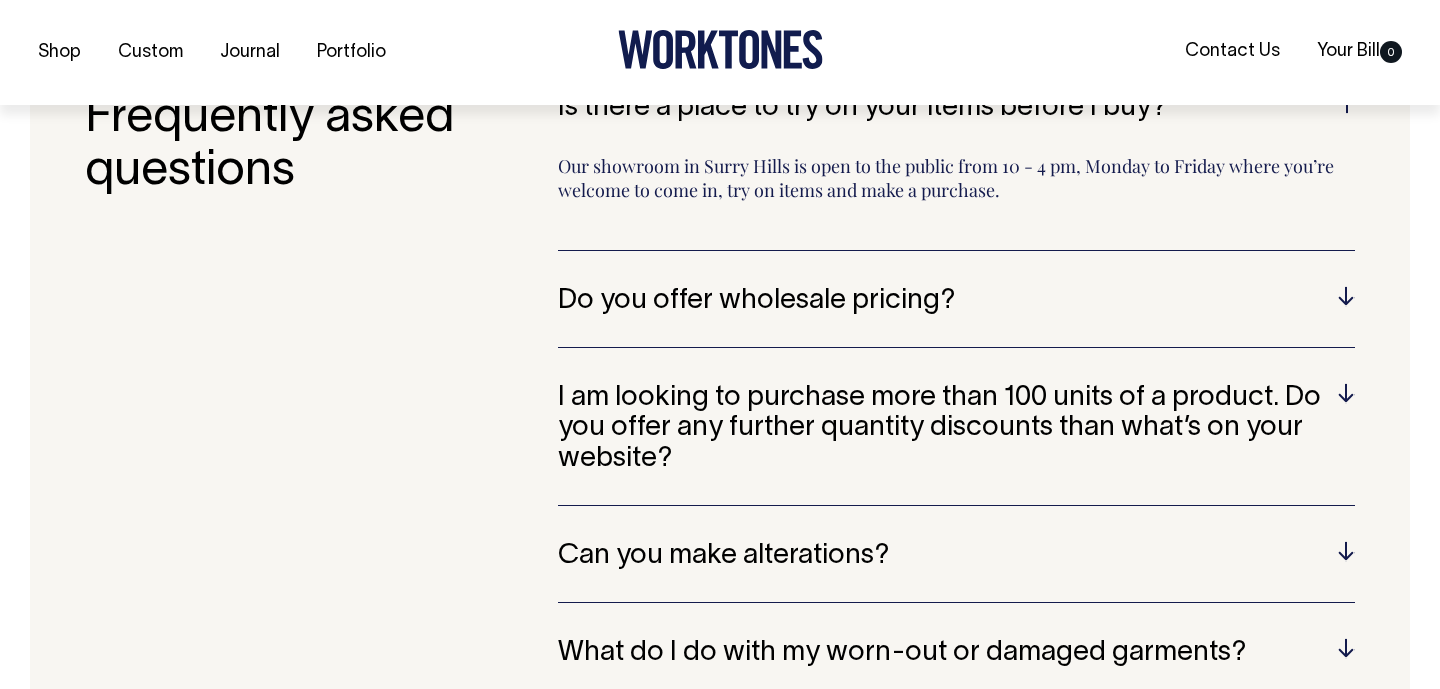 click on "Is there a place to try on your items before I buy?" at bounding box center [956, 108] 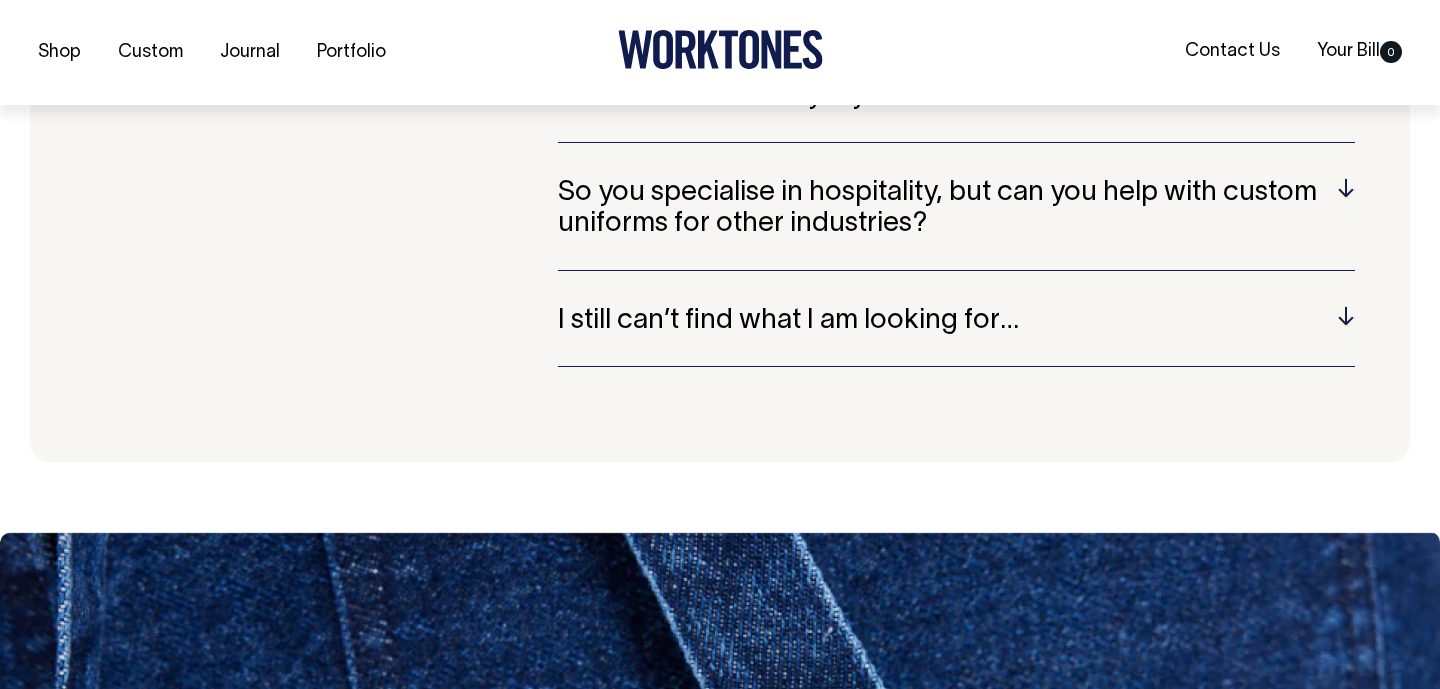 scroll, scrollTop: 1471, scrollLeft: 0, axis: vertical 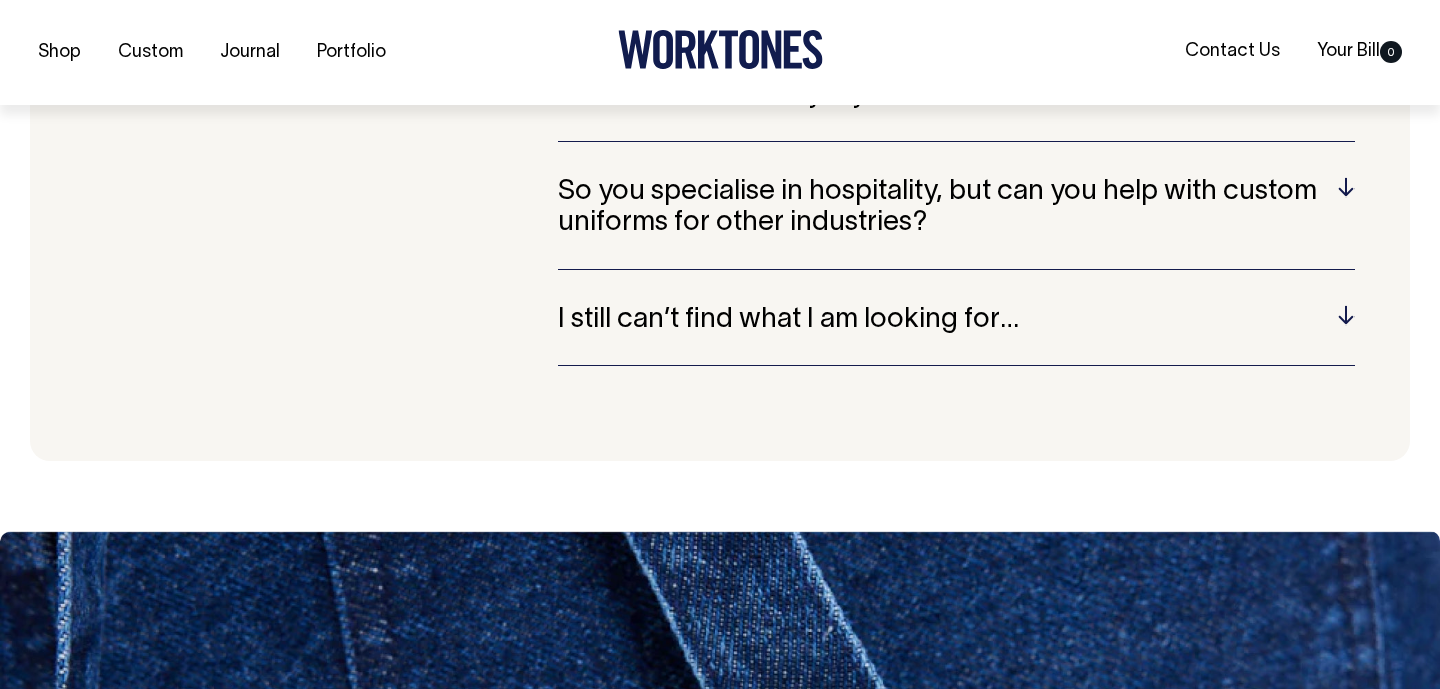 click on "I still can’t find what I am looking for…" at bounding box center (956, 320) 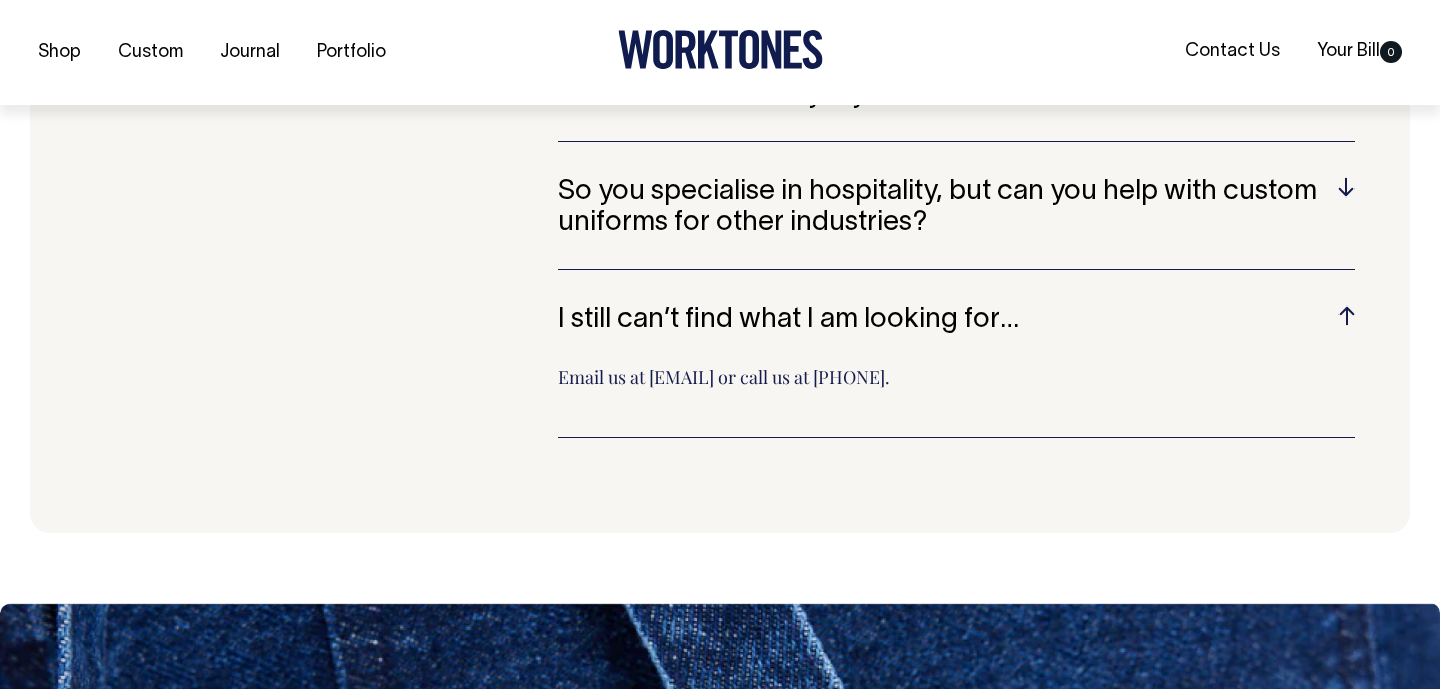 click on "I still can’t find what I am looking for…" at bounding box center [956, 320] 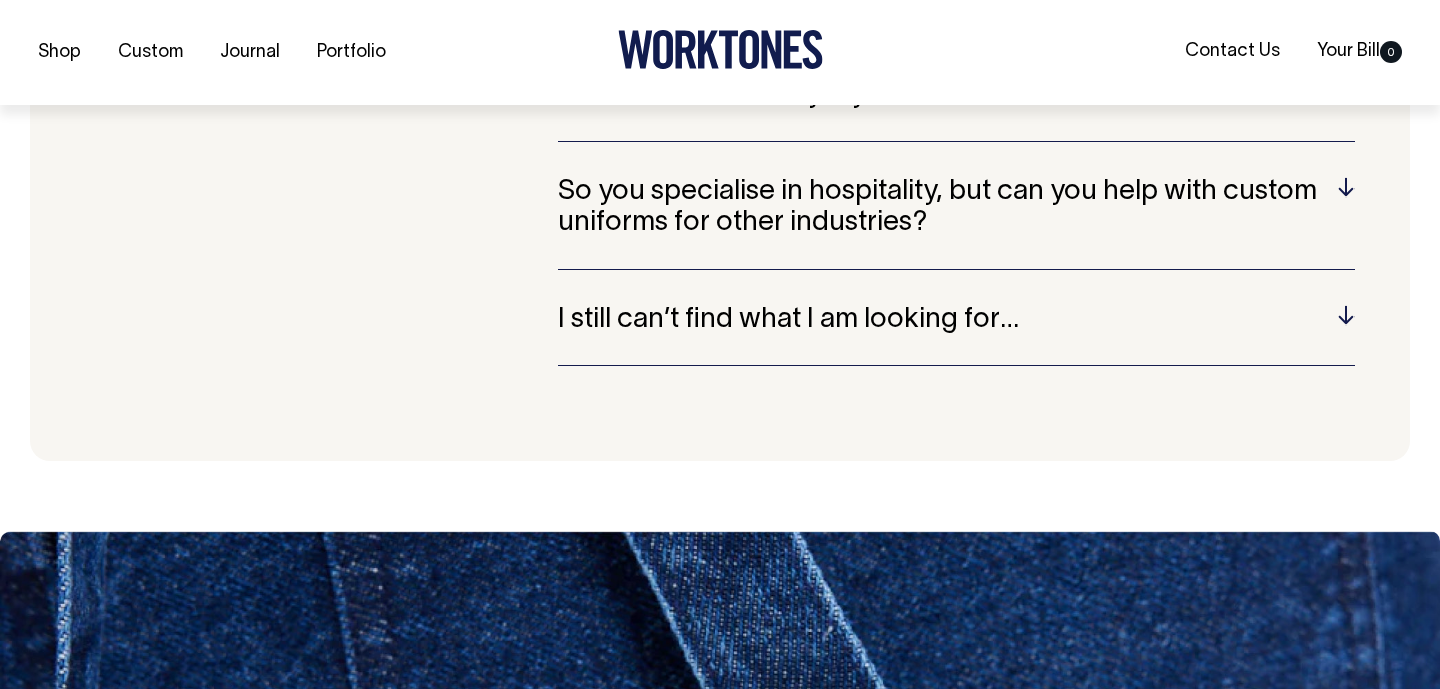 click on "So you specialise in hospitality, but can you help with custom uniforms for other industries?" at bounding box center (956, 208) 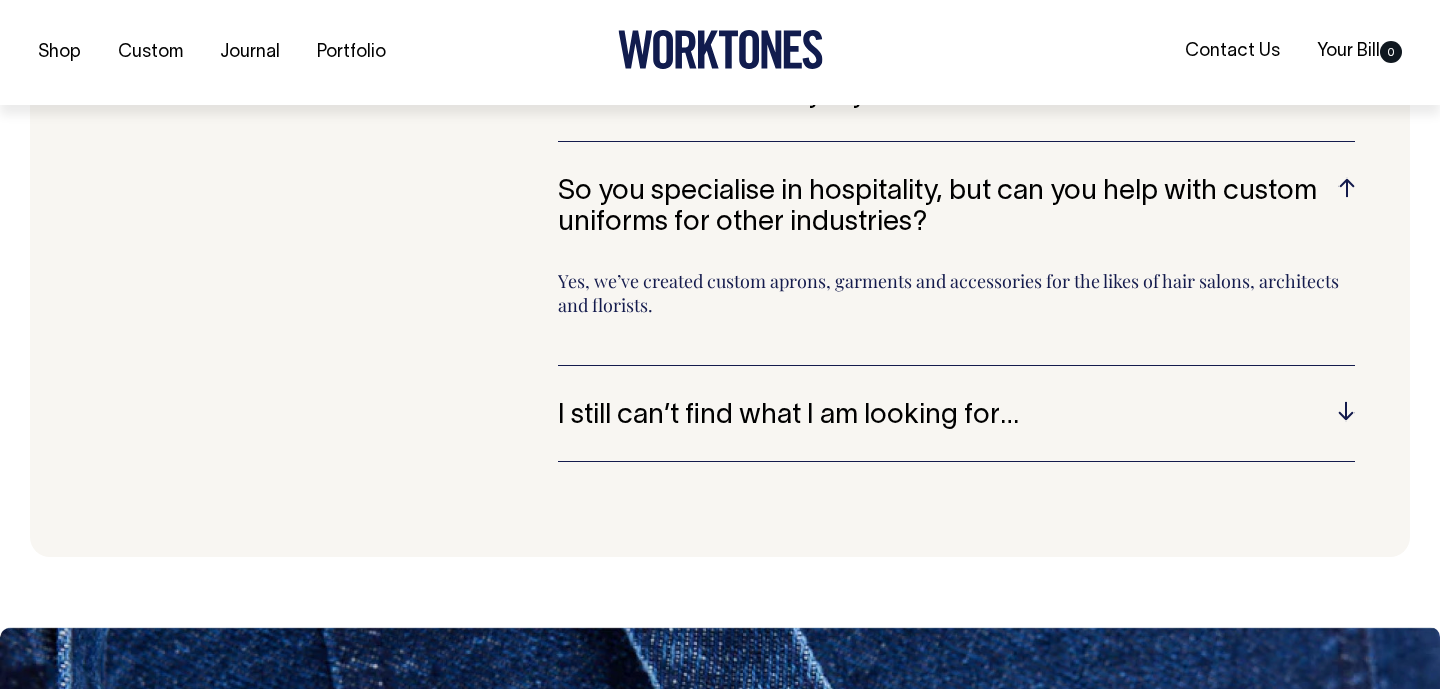 click on "So you specialise in hospitality, but can you help with custom uniforms for other industries?" at bounding box center [956, 208] 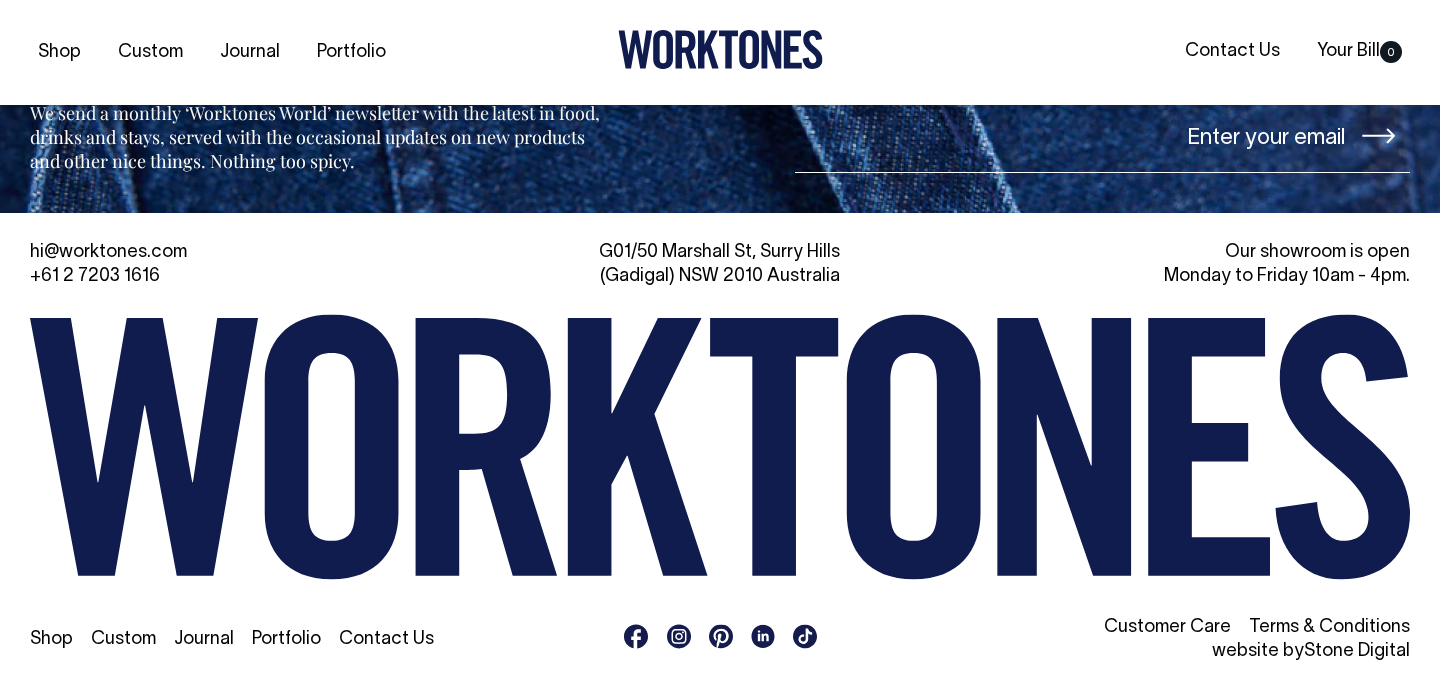 scroll, scrollTop: 2229, scrollLeft: 0, axis: vertical 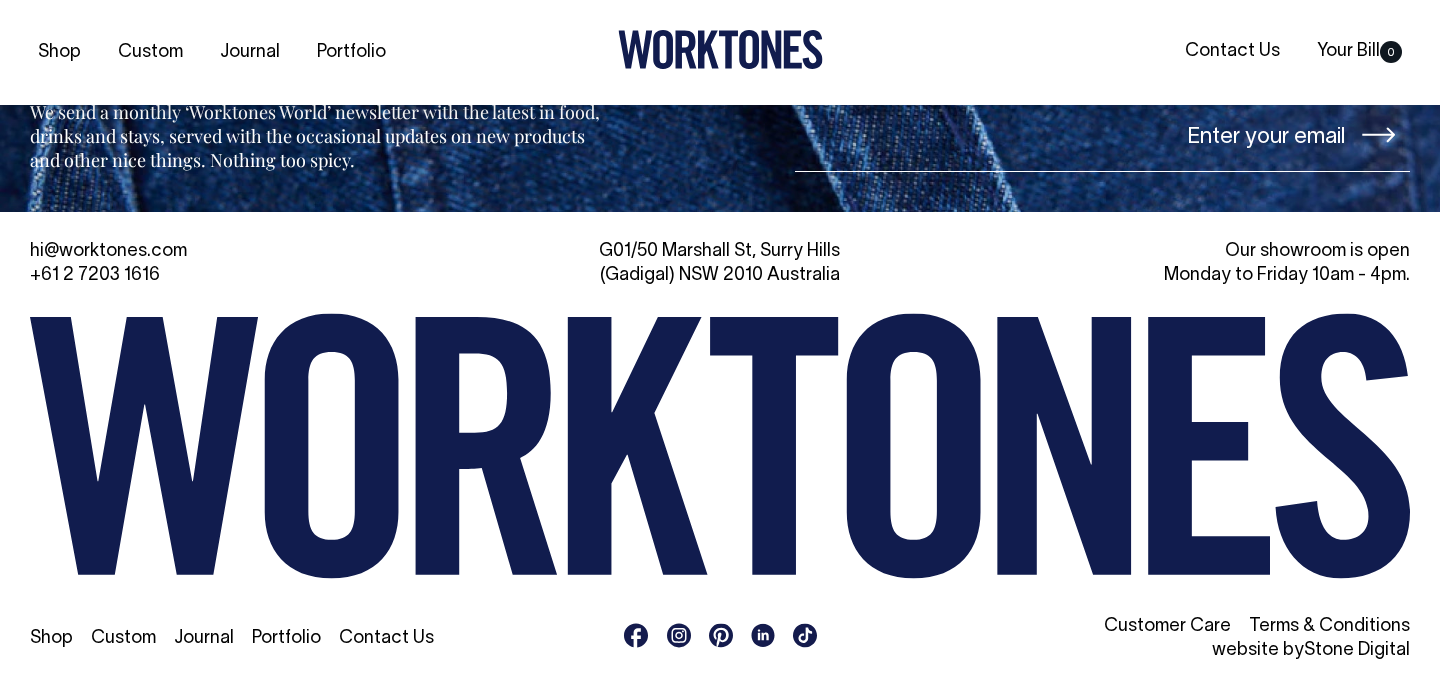 click on "Journal" at bounding box center (204, 639) 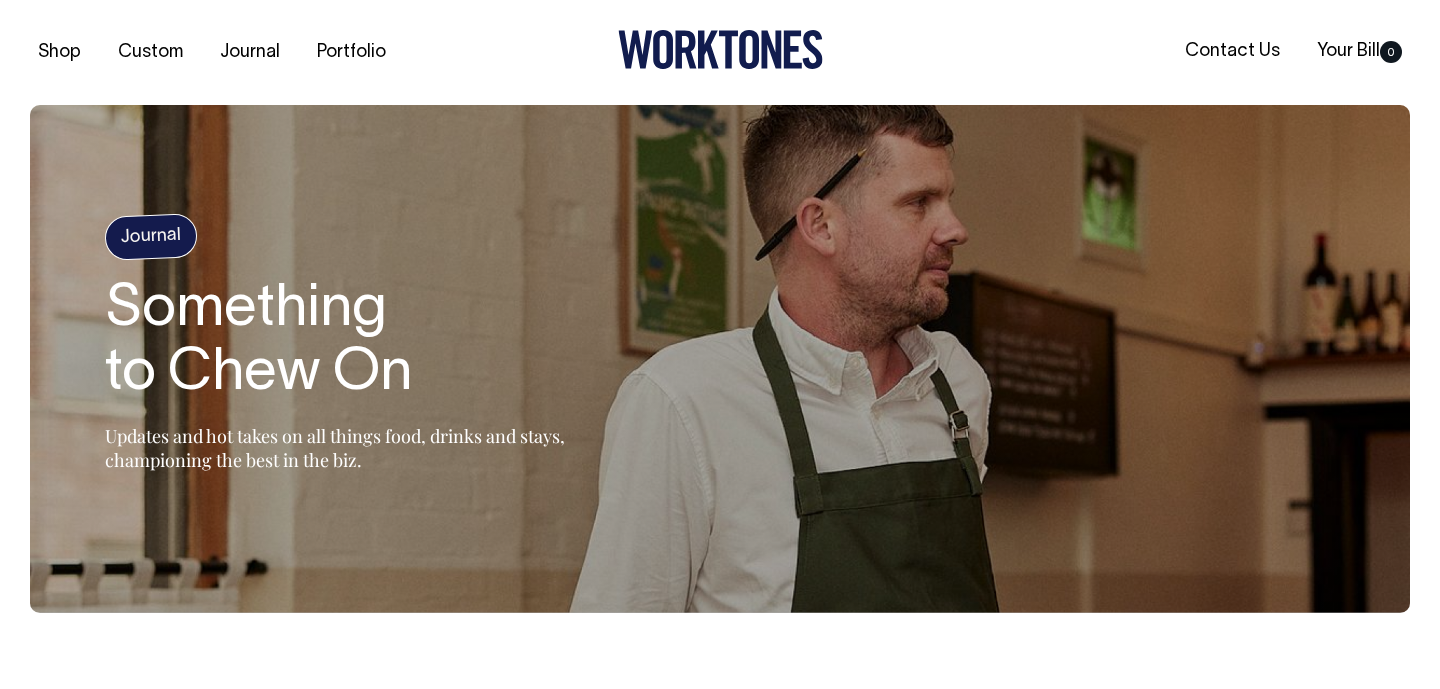 scroll, scrollTop: 0, scrollLeft: 0, axis: both 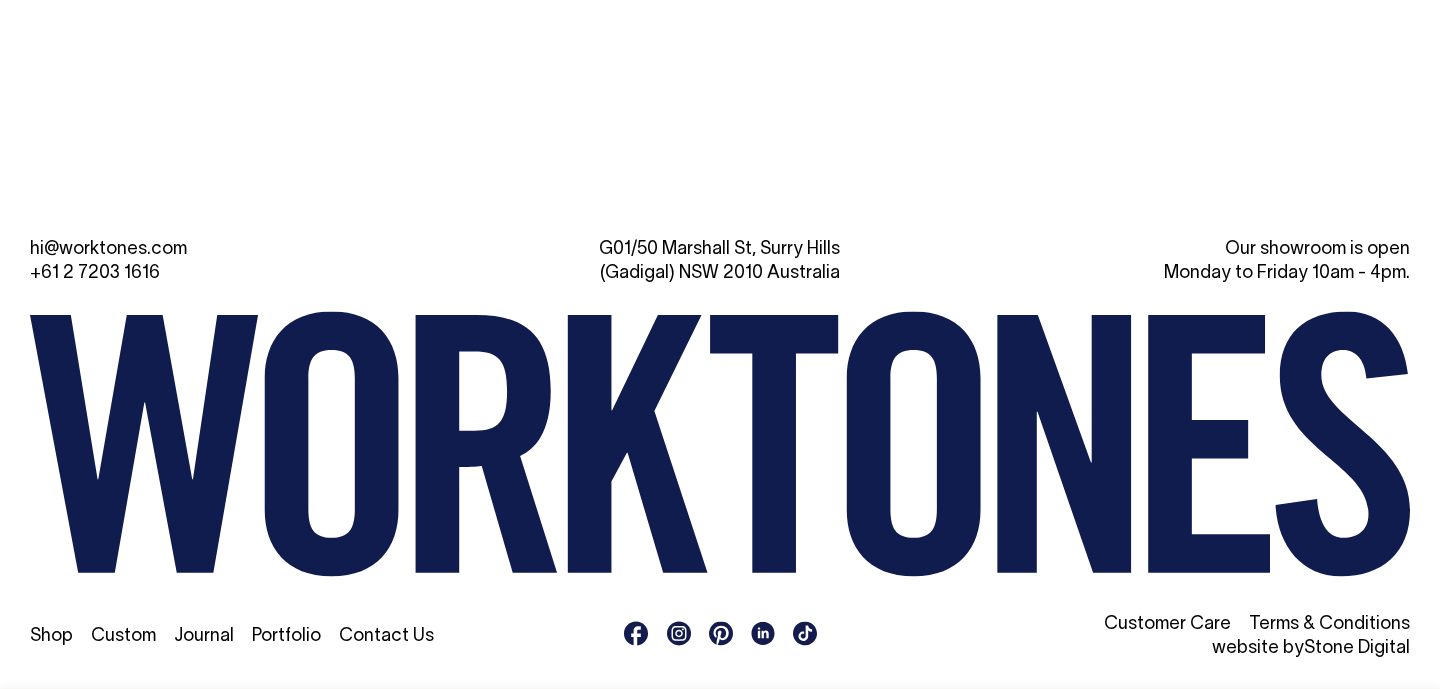 radio on "true" 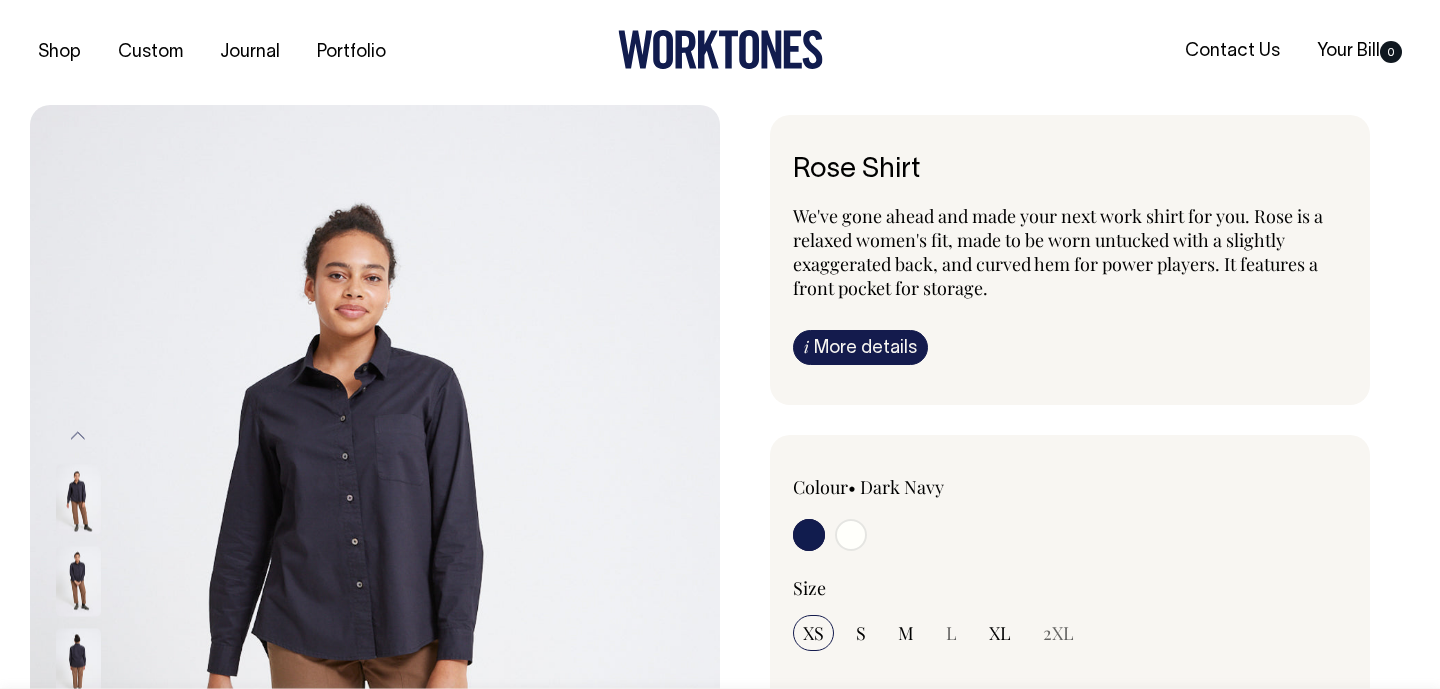 scroll, scrollTop: 0, scrollLeft: 0, axis: both 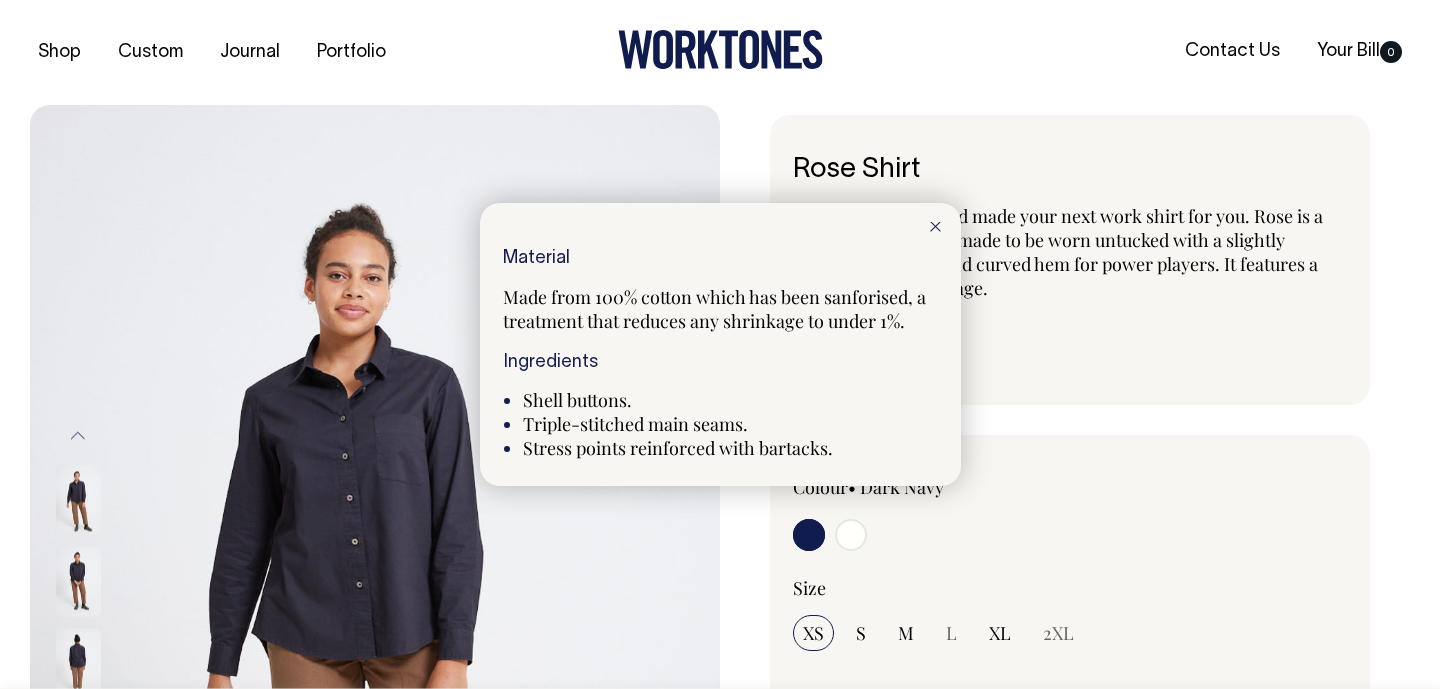 click at bounding box center (720, 344) 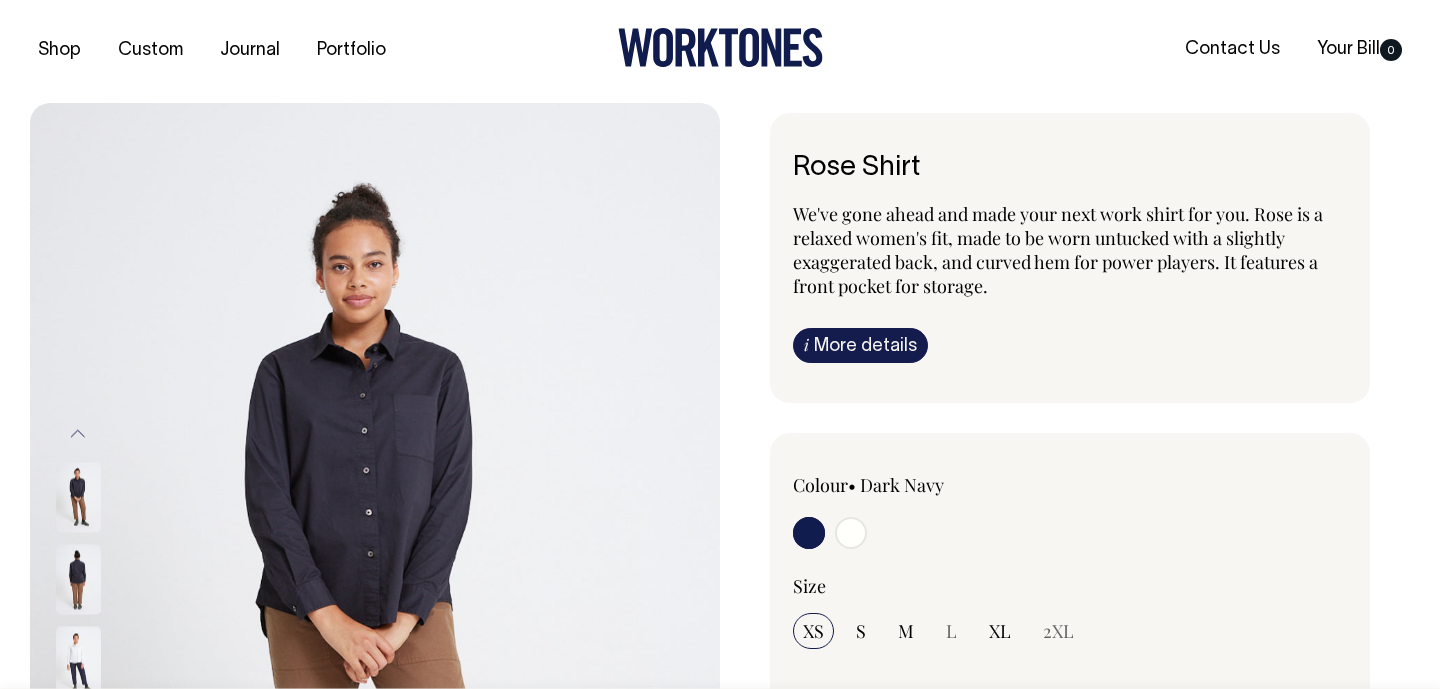 scroll, scrollTop: 0, scrollLeft: 0, axis: both 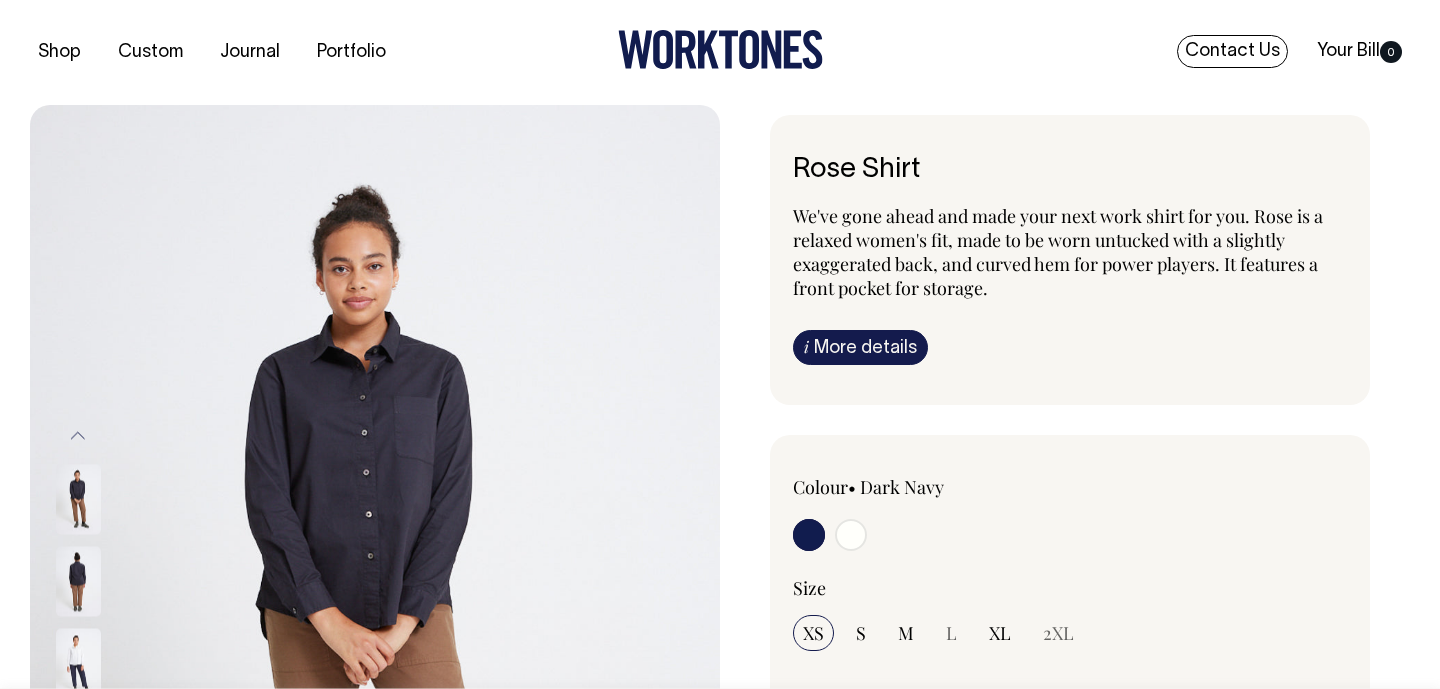 click on "Contact Us" at bounding box center [1232, 51] 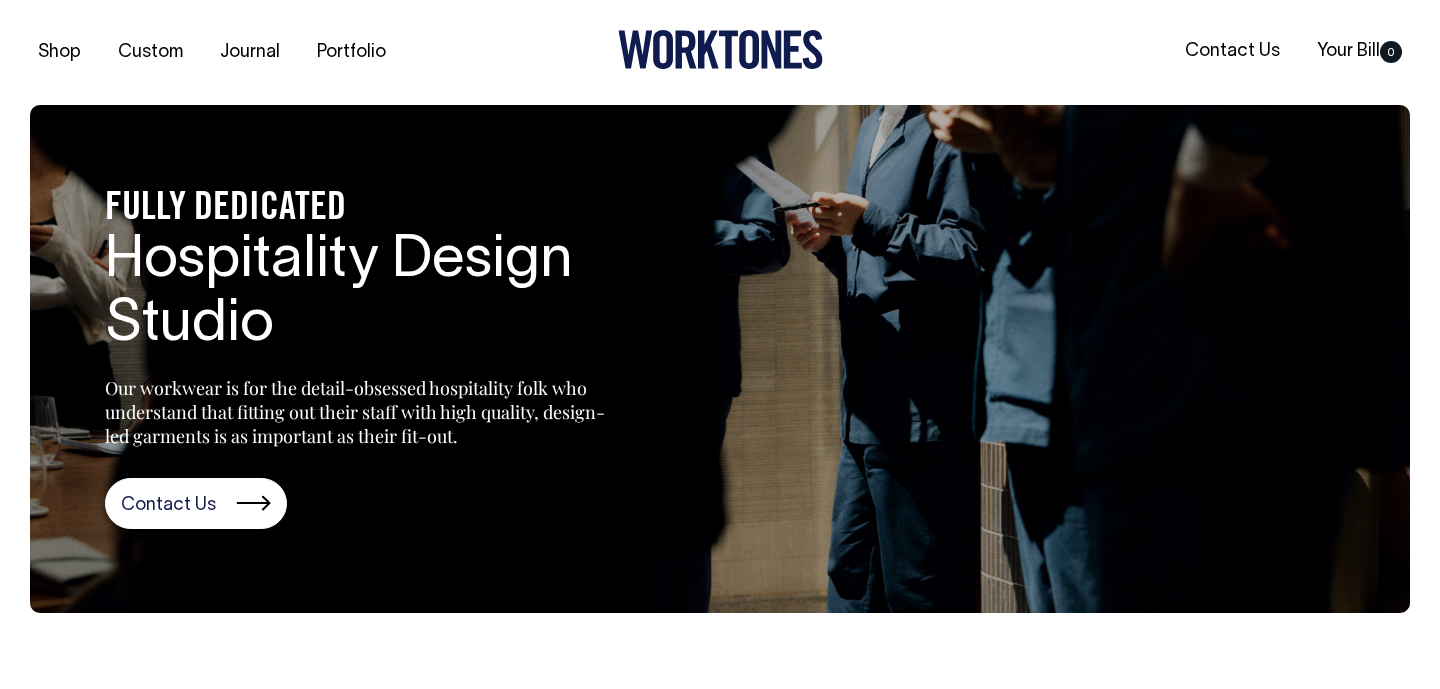 scroll, scrollTop: 0, scrollLeft: 0, axis: both 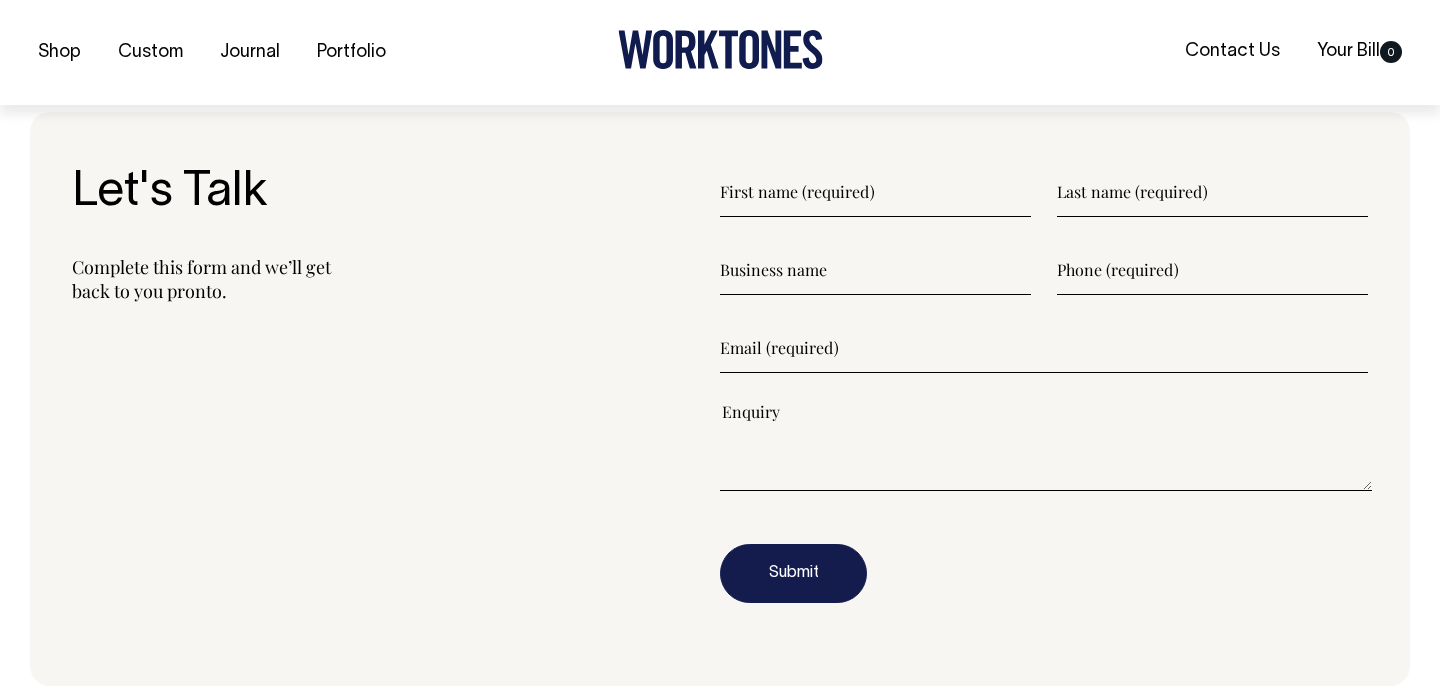 click at bounding box center [875, 192] 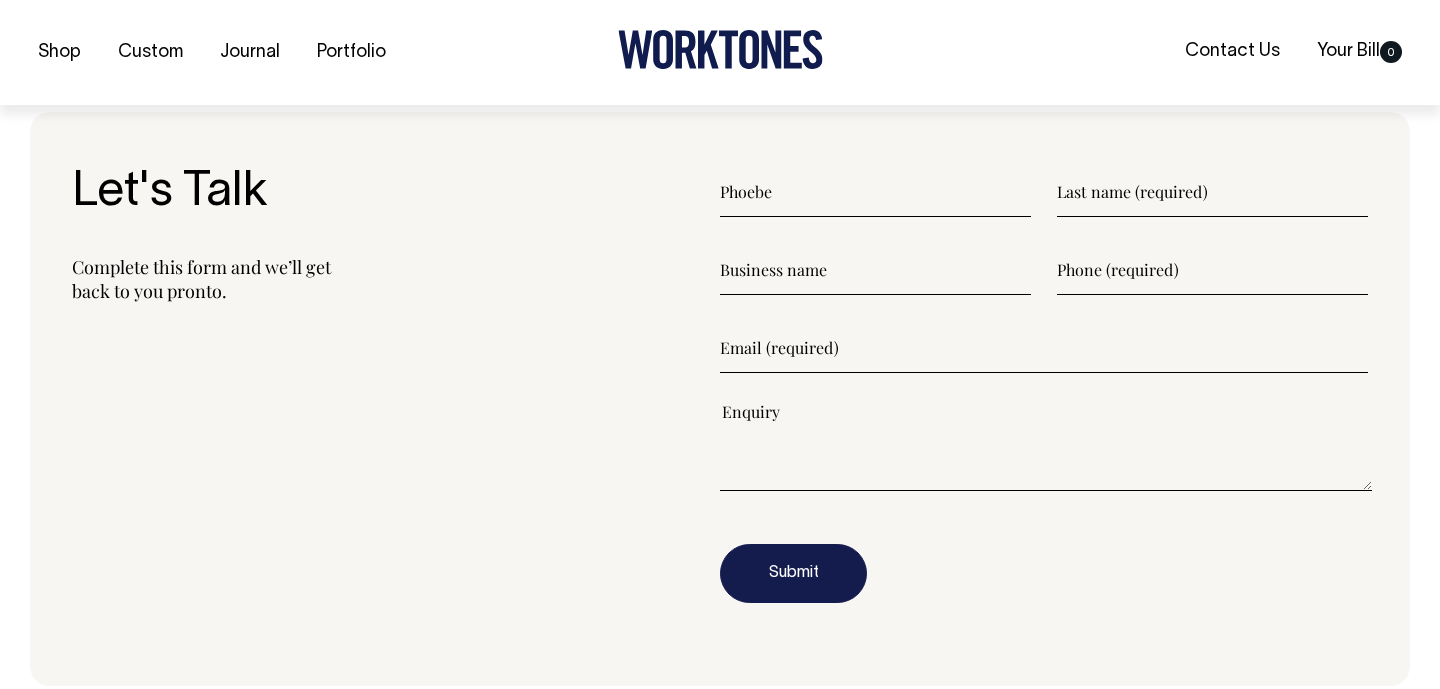type on "Phoebe" 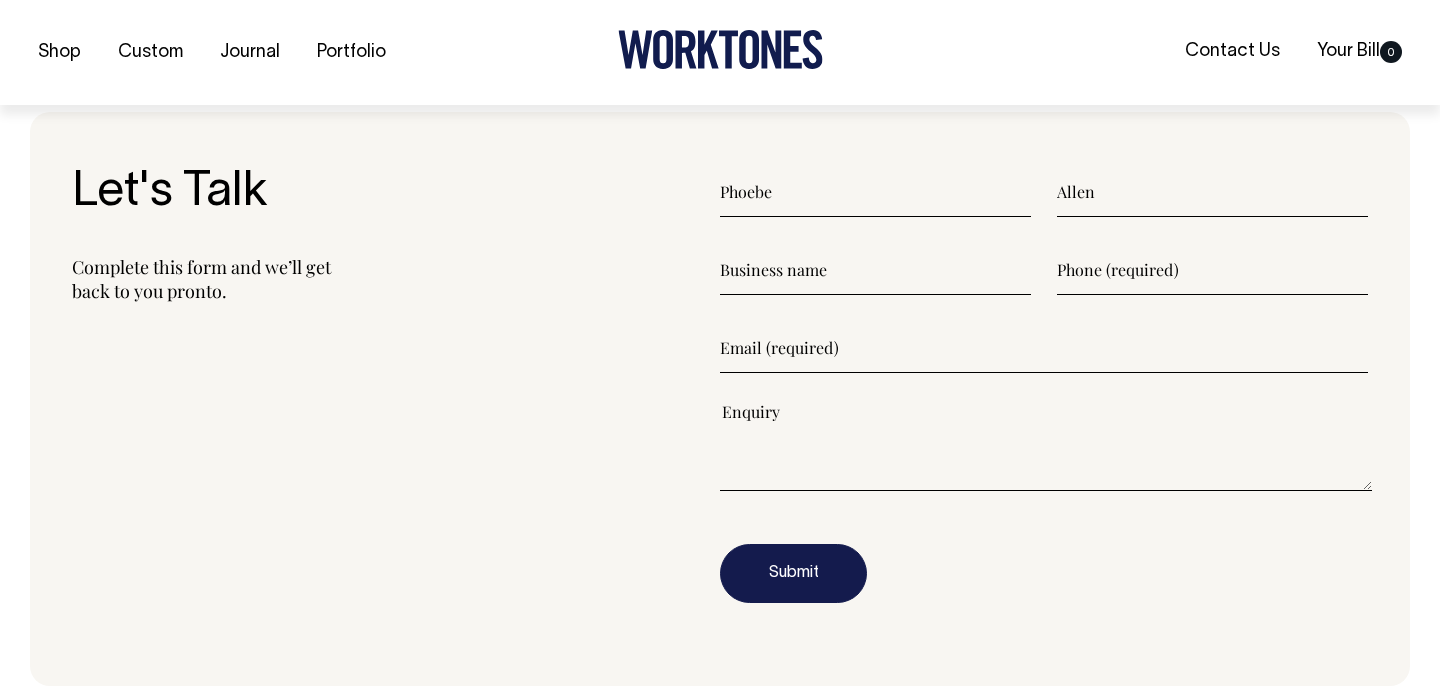 type on "Allen" 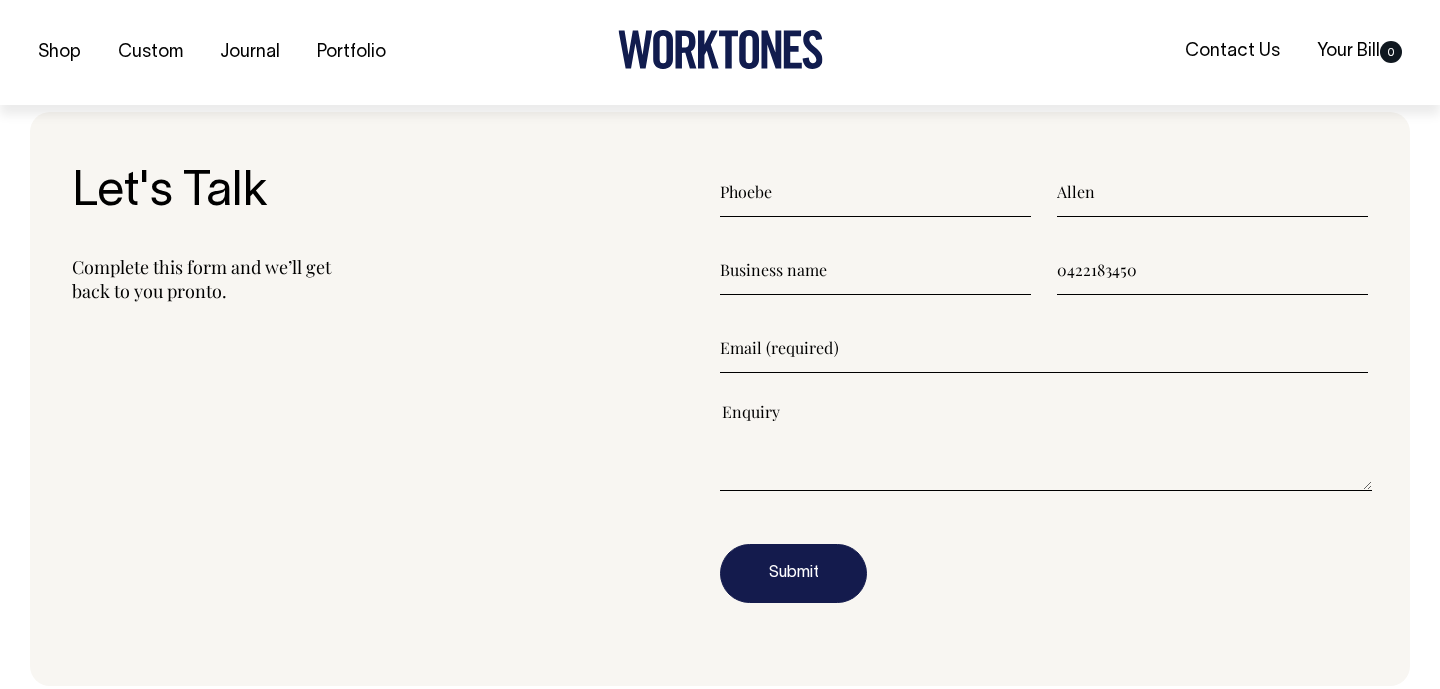 type on "0422183450" 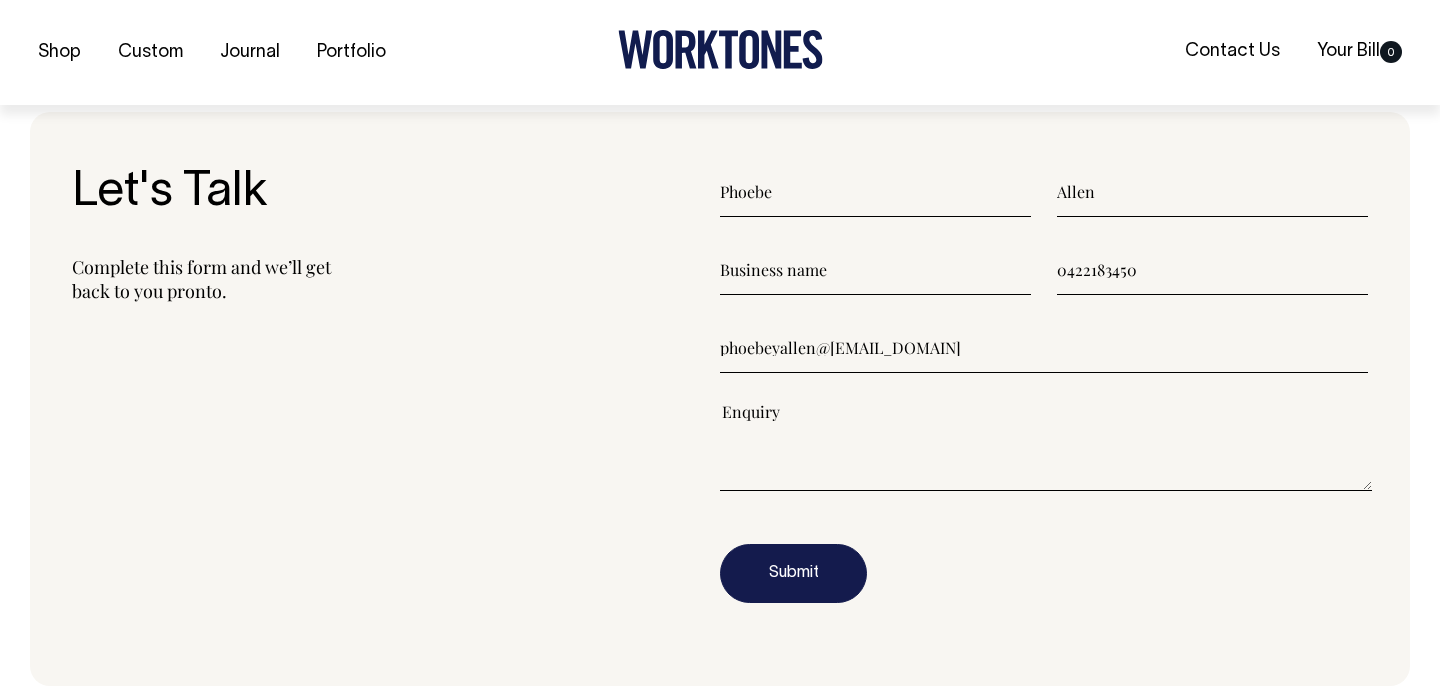 type on "phoebeyallen@[EMAIL_DOMAIN]" 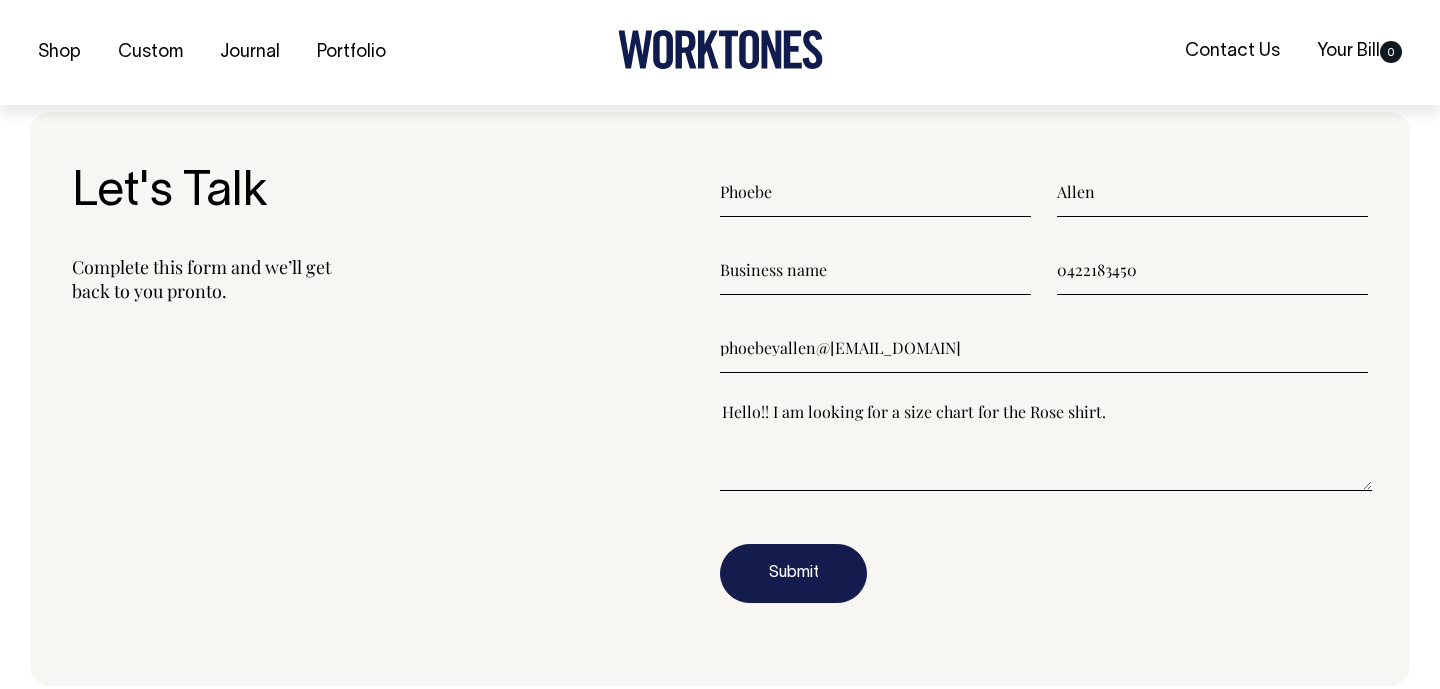 click on "Hello!! I am looking for a size chart for the Rose shirt." at bounding box center (1046, 446) 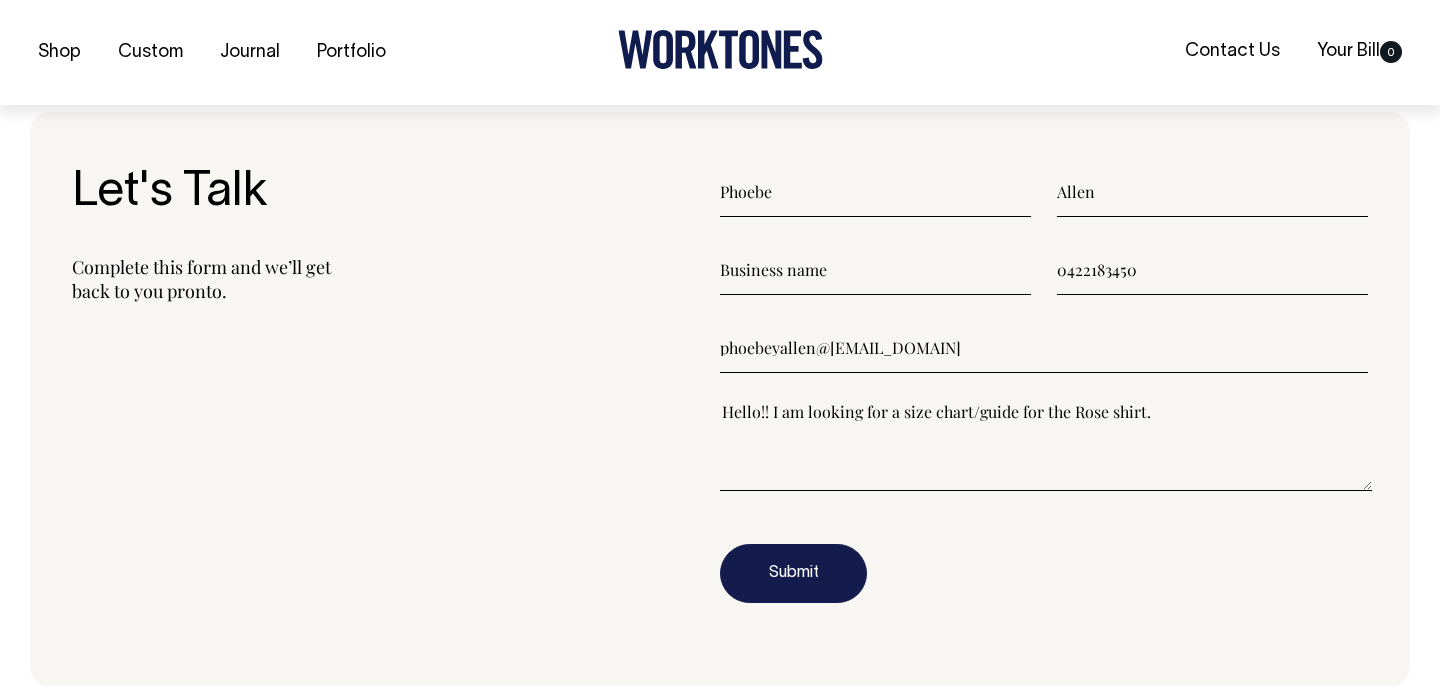 click on "Hello!! I am looking for a size chart/guide for the Rose shirt." at bounding box center (1046, 446) 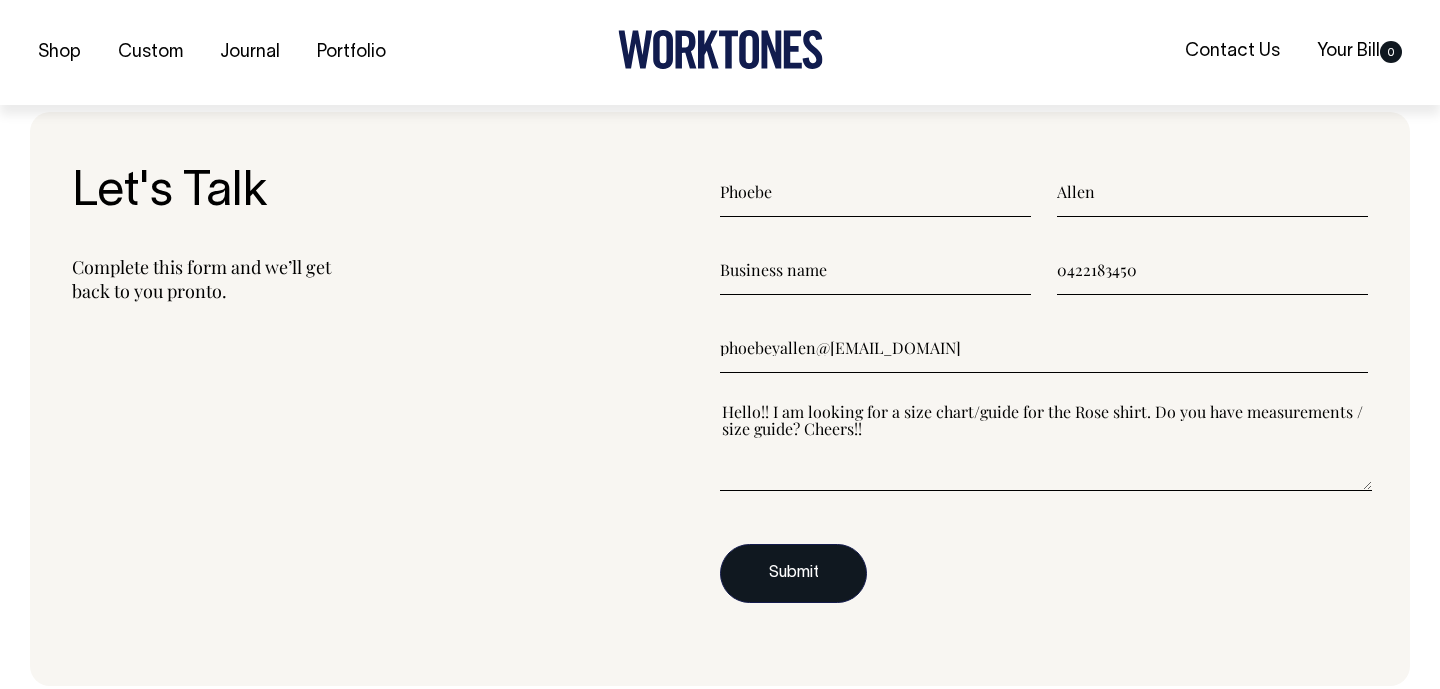 type on "Hello!! I am looking for a size chart/guide for the Rose shirt. Do you have measurements / size guide? Cheers!!" 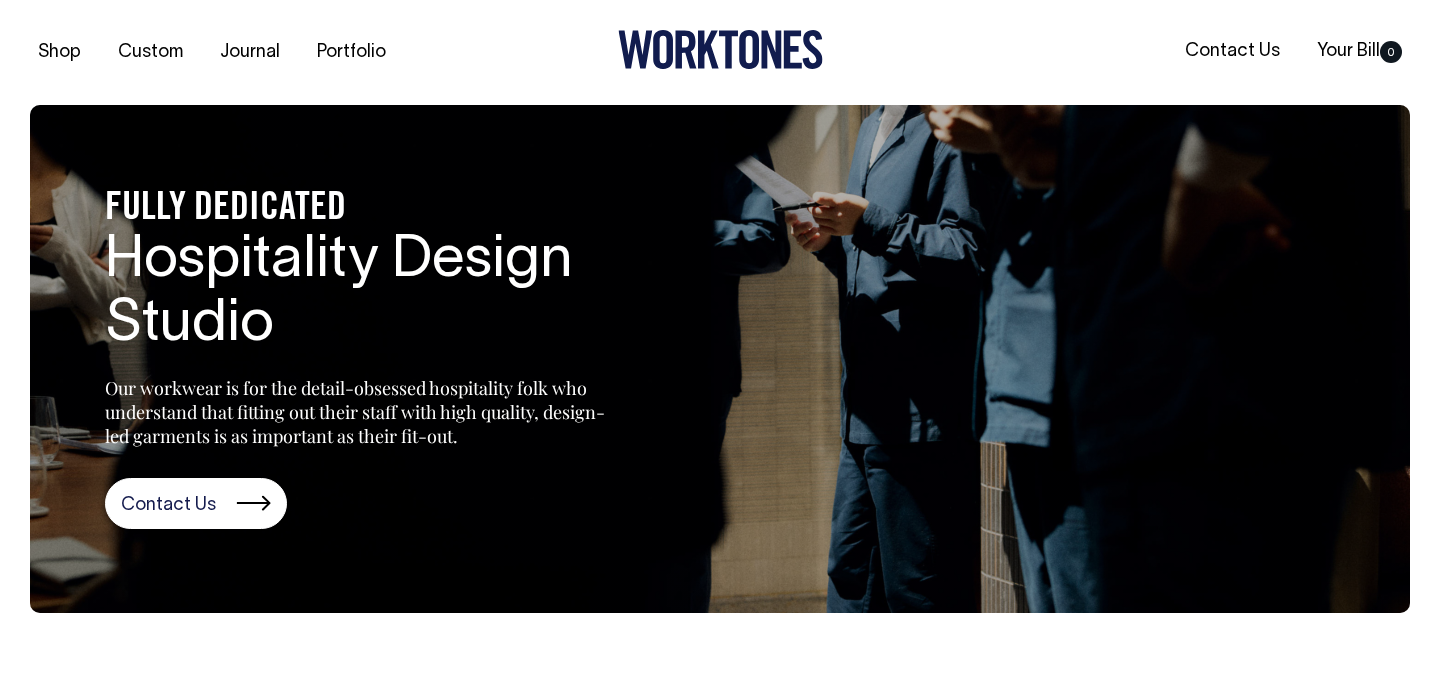 scroll, scrollTop: 2190, scrollLeft: 0, axis: vertical 